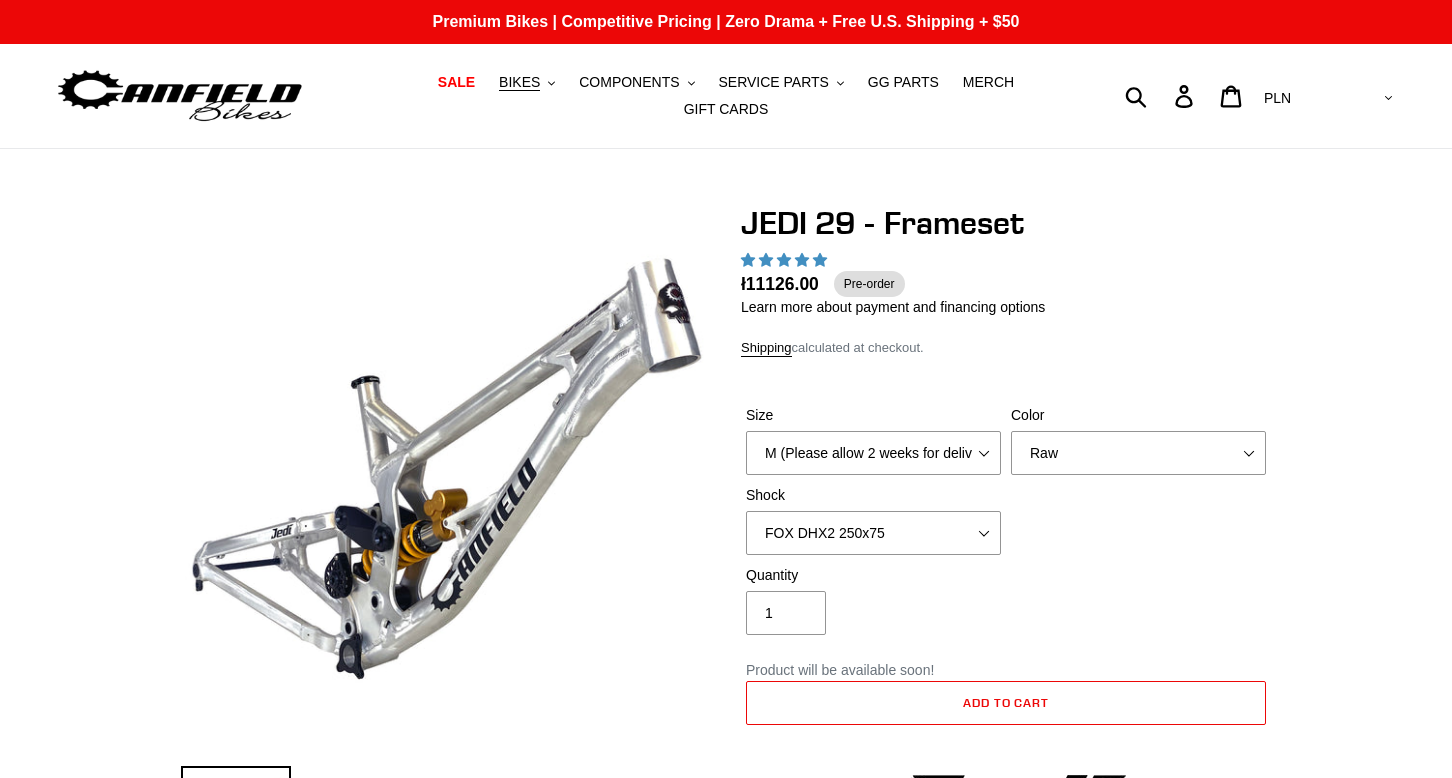 scroll, scrollTop: 0, scrollLeft: 0, axis: both 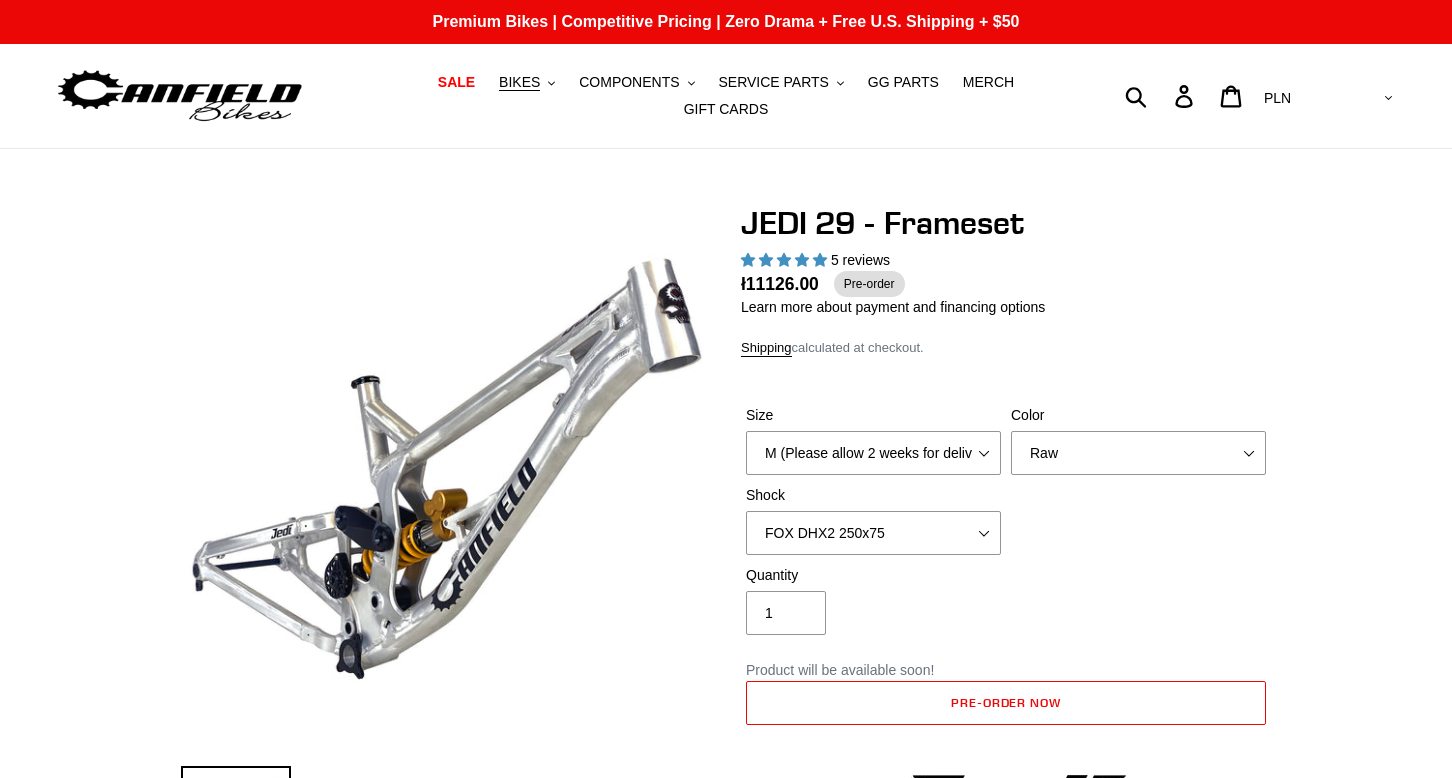 select on "highest-rating" 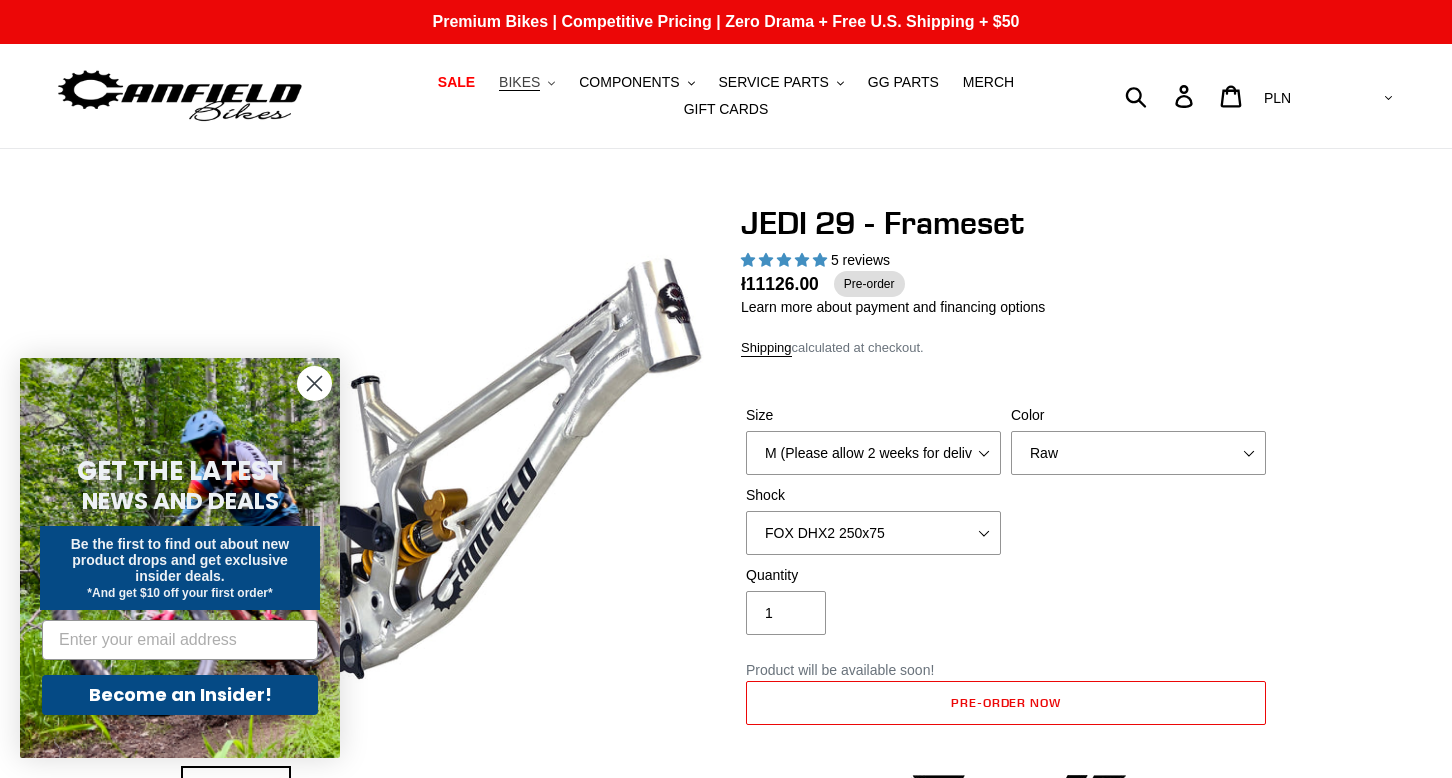 click on "BIKES" at bounding box center [519, 82] 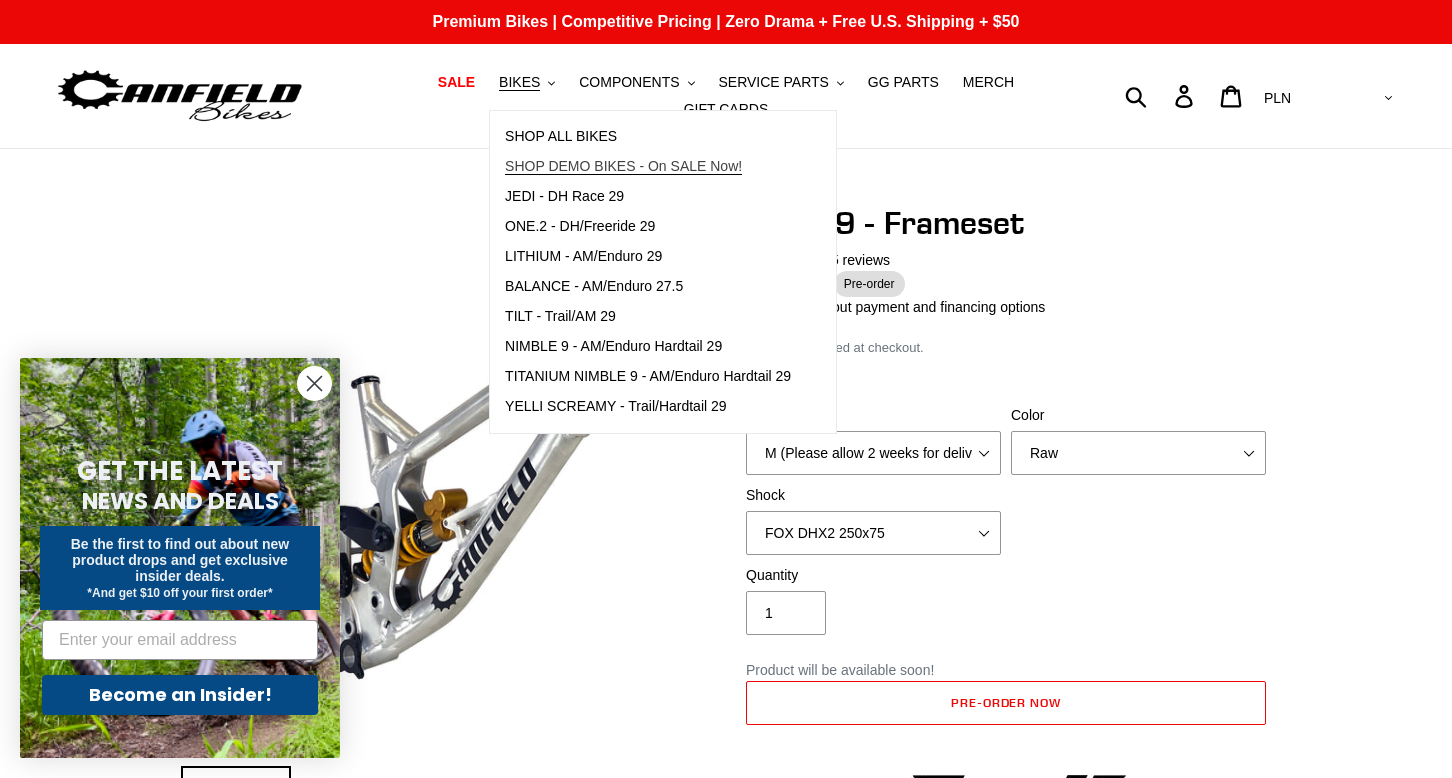click on "SHOP DEMO BIKES - On SALE Now!" at bounding box center (623, 166) 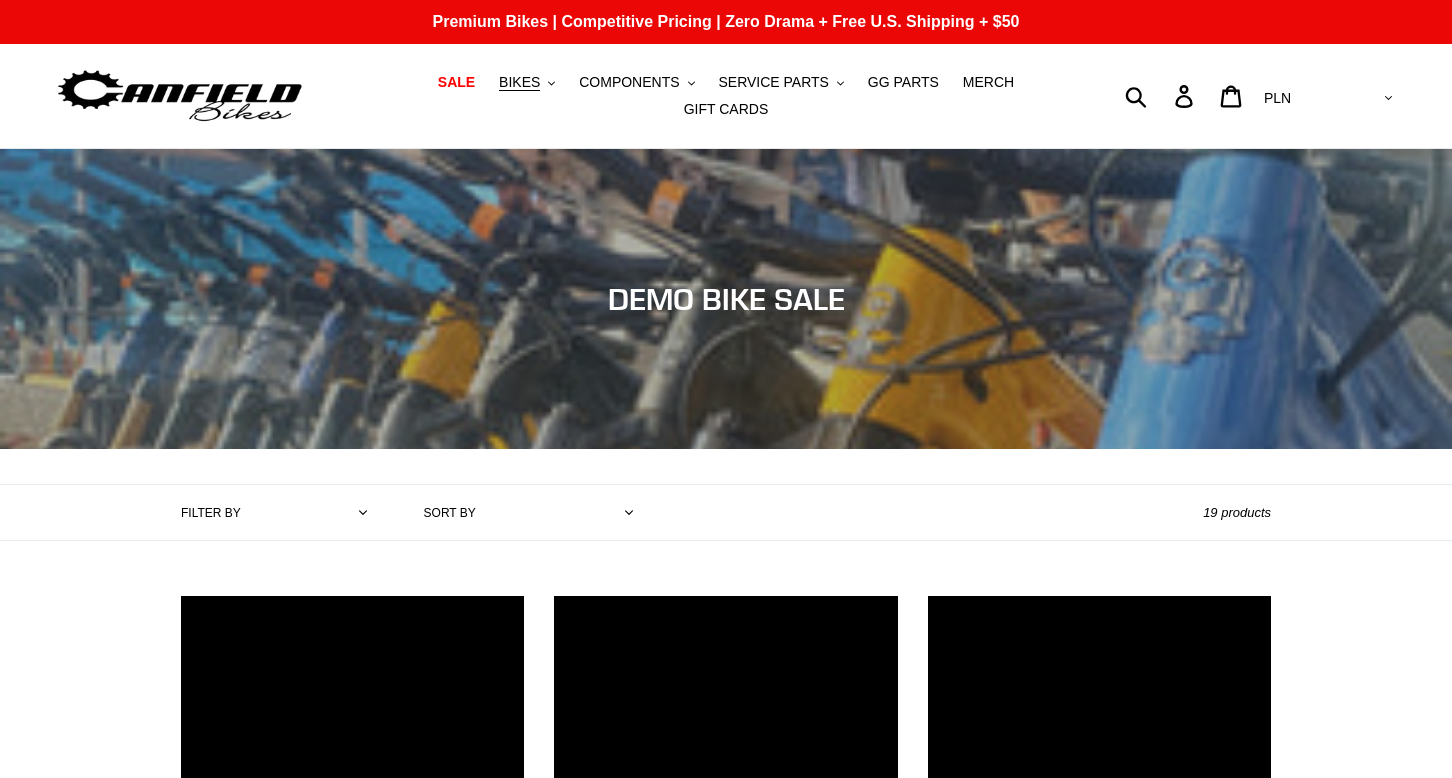 scroll, scrollTop: 680, scrollLeft: 0, axis: vertical 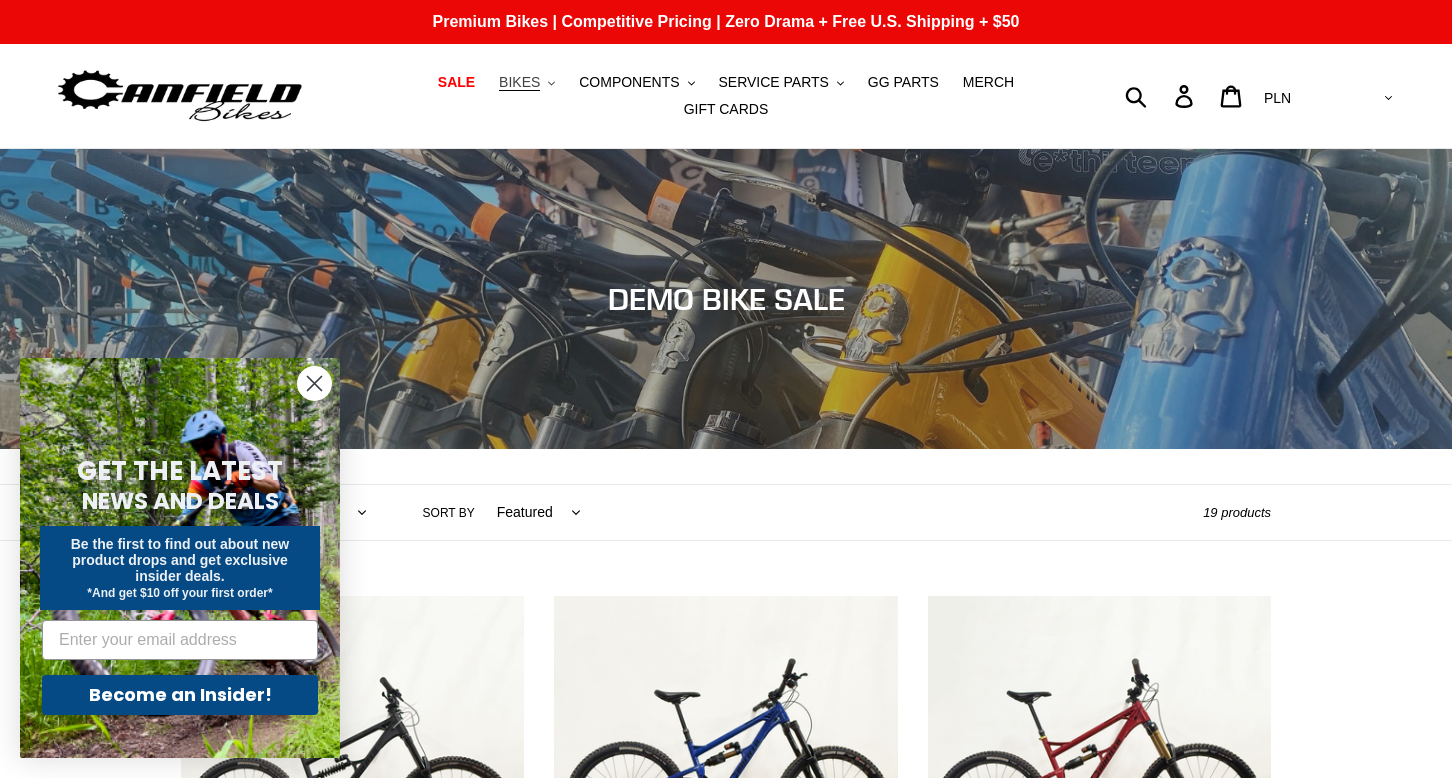click on "BIKES" at bounding box center (519, 82) 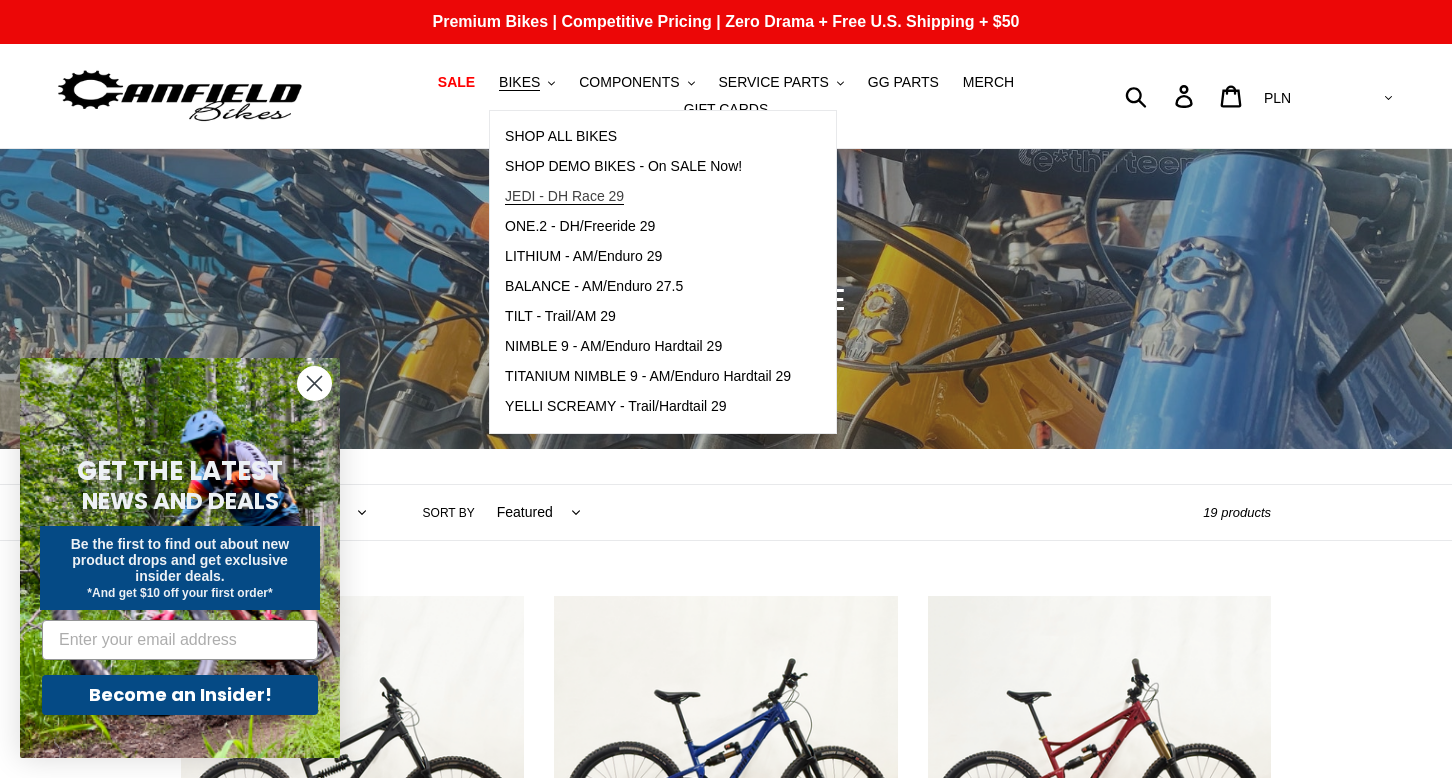 click on "JEDI - DH Race 29" at bounding box center [564, 196] 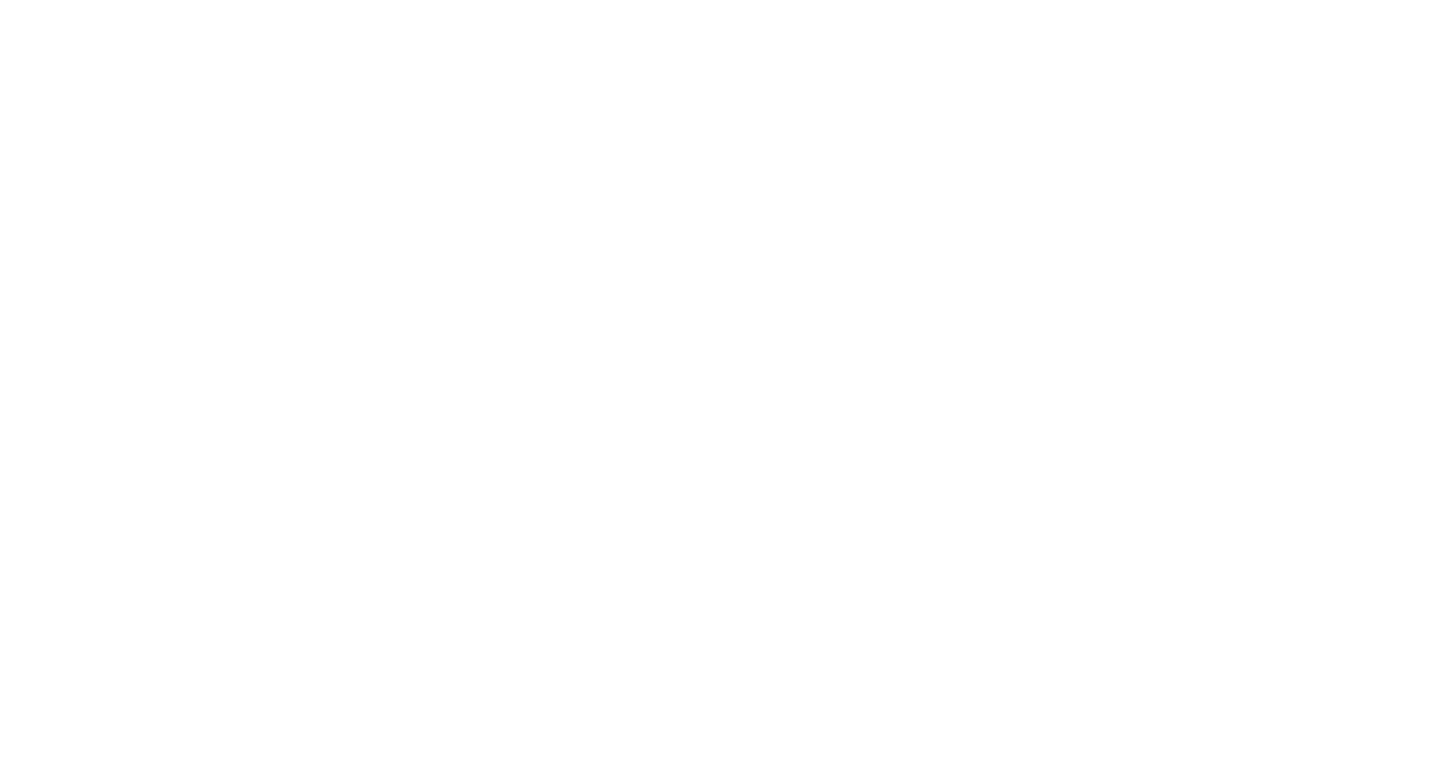 scroll, scrollTop: 0, scrollLeft: 0, axis: both 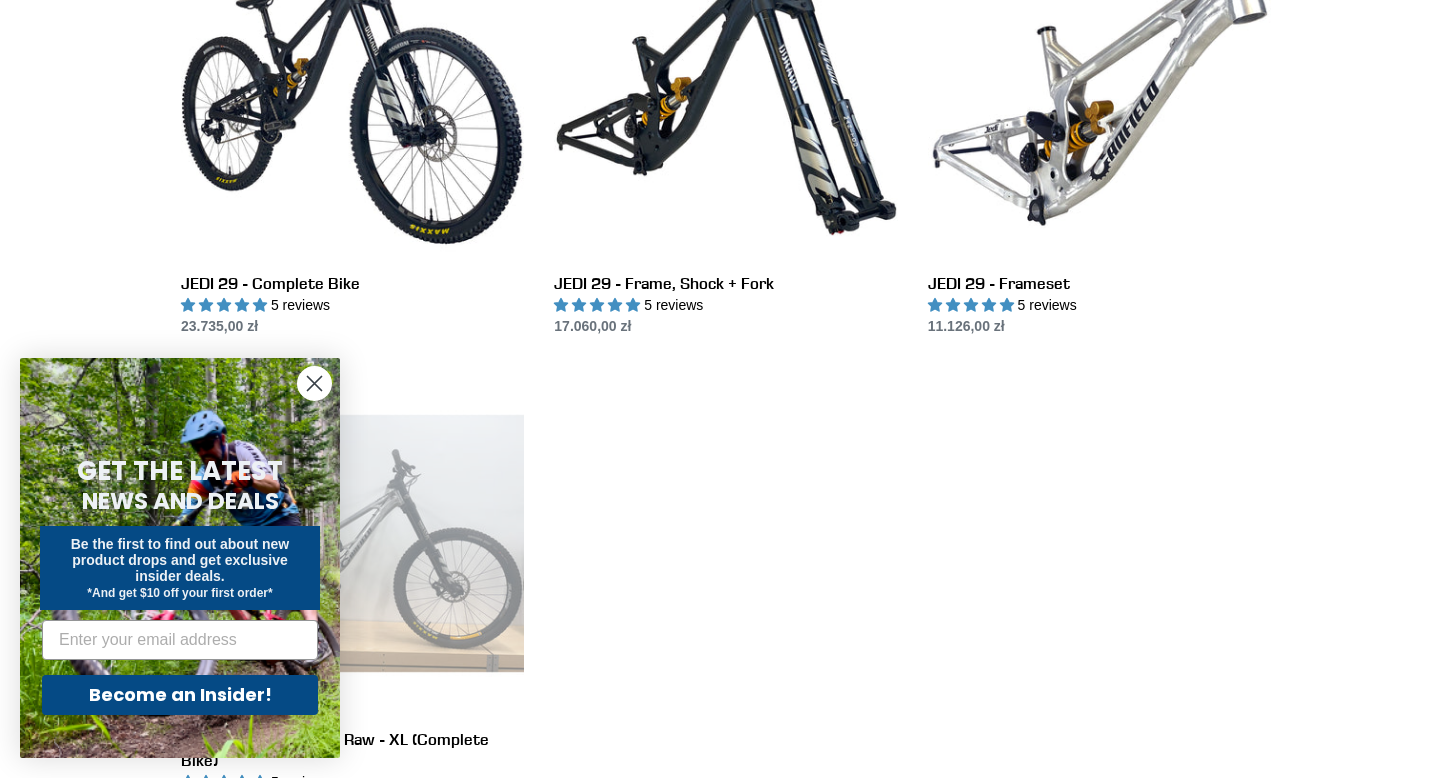 click 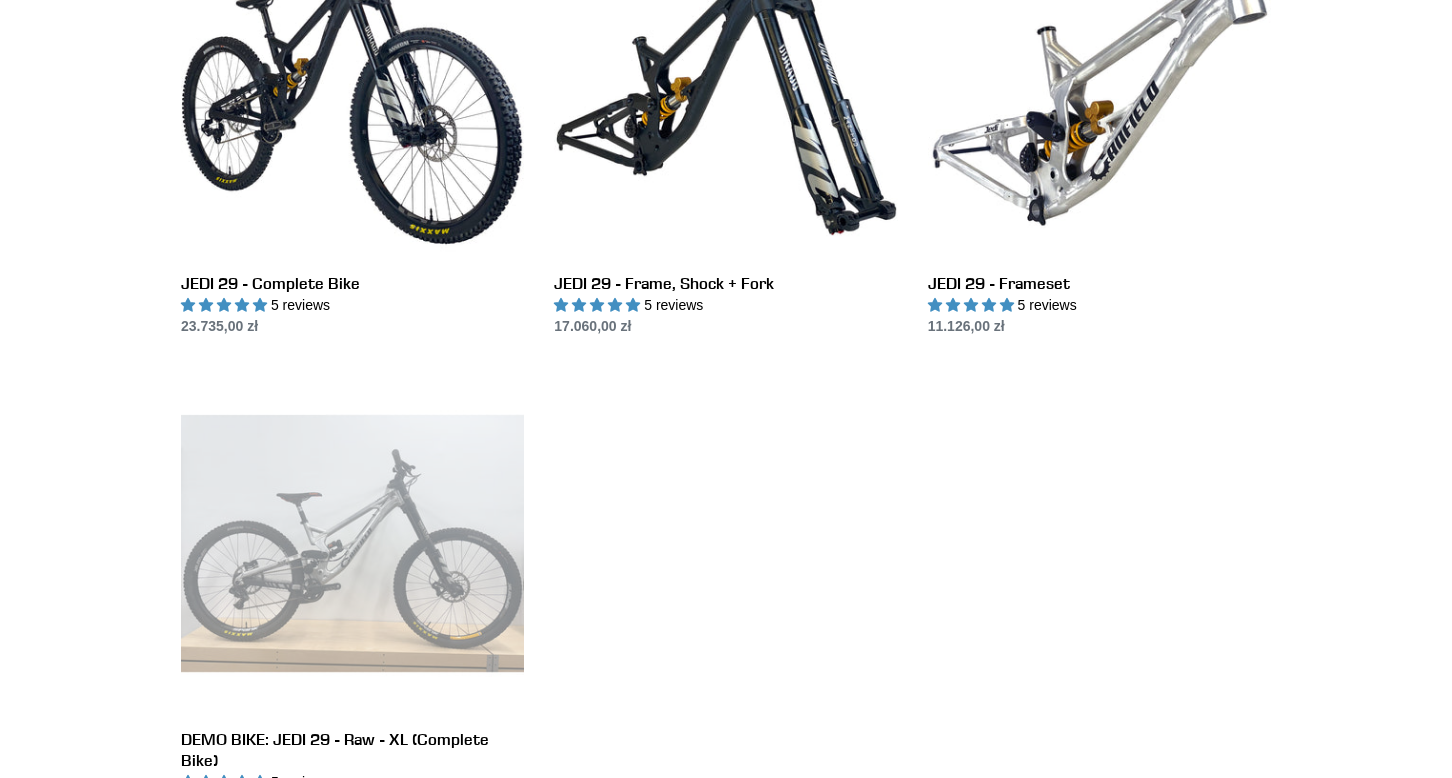 scroll, scrollTop: 0, scrollLeft: 0, axis: both 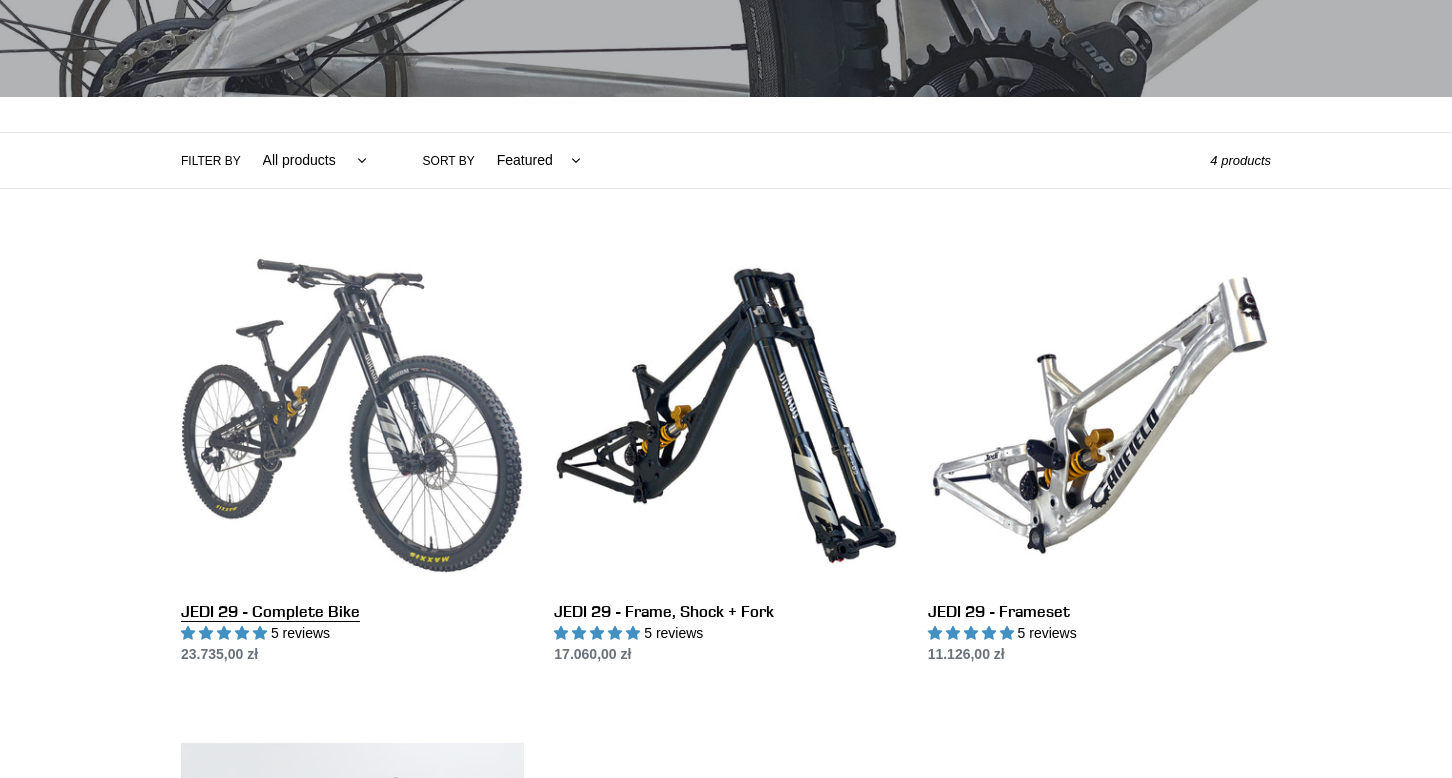 click on "JEDI 29 - Complete Bike" at bounding box center [352, 454] 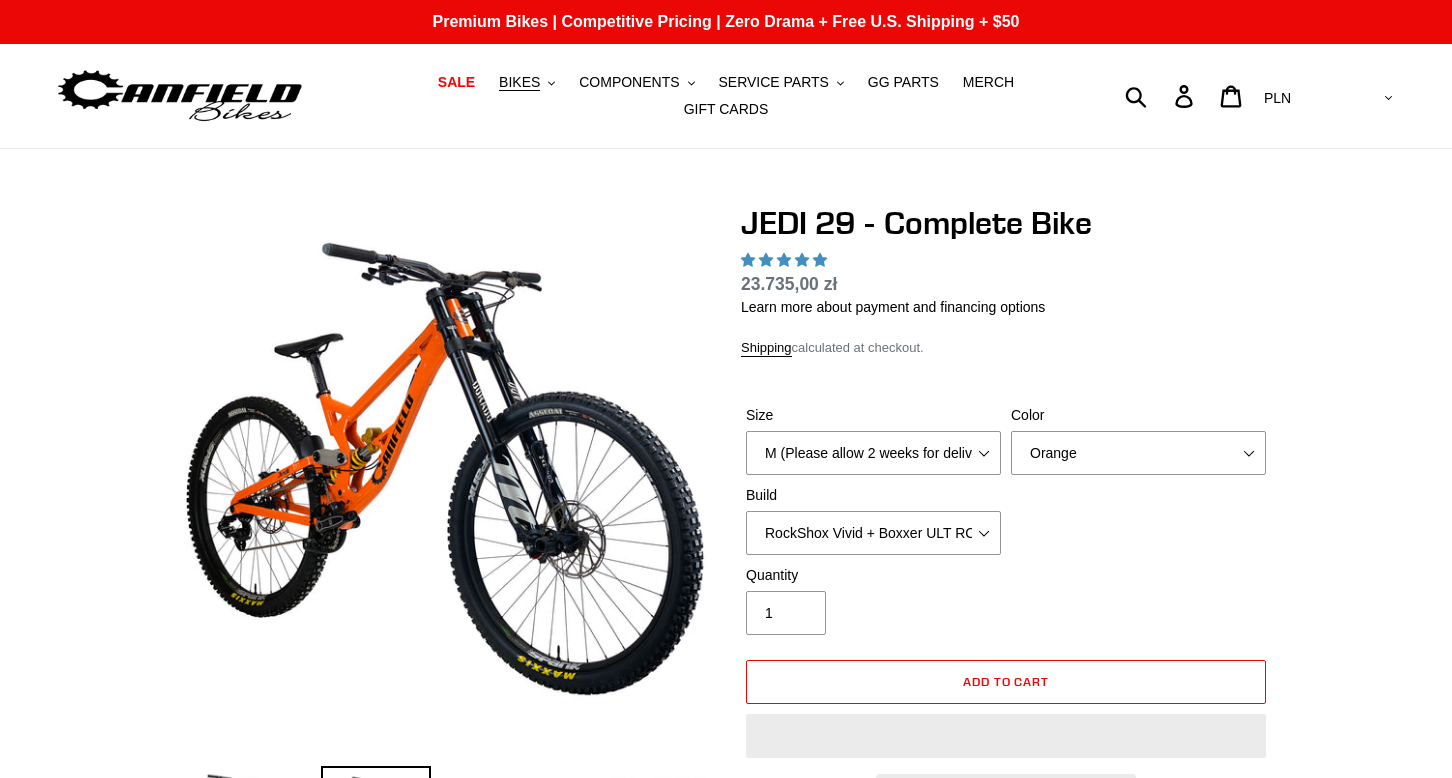 scroll, scrollTop: 0, scrollLeft: 0, axis: both 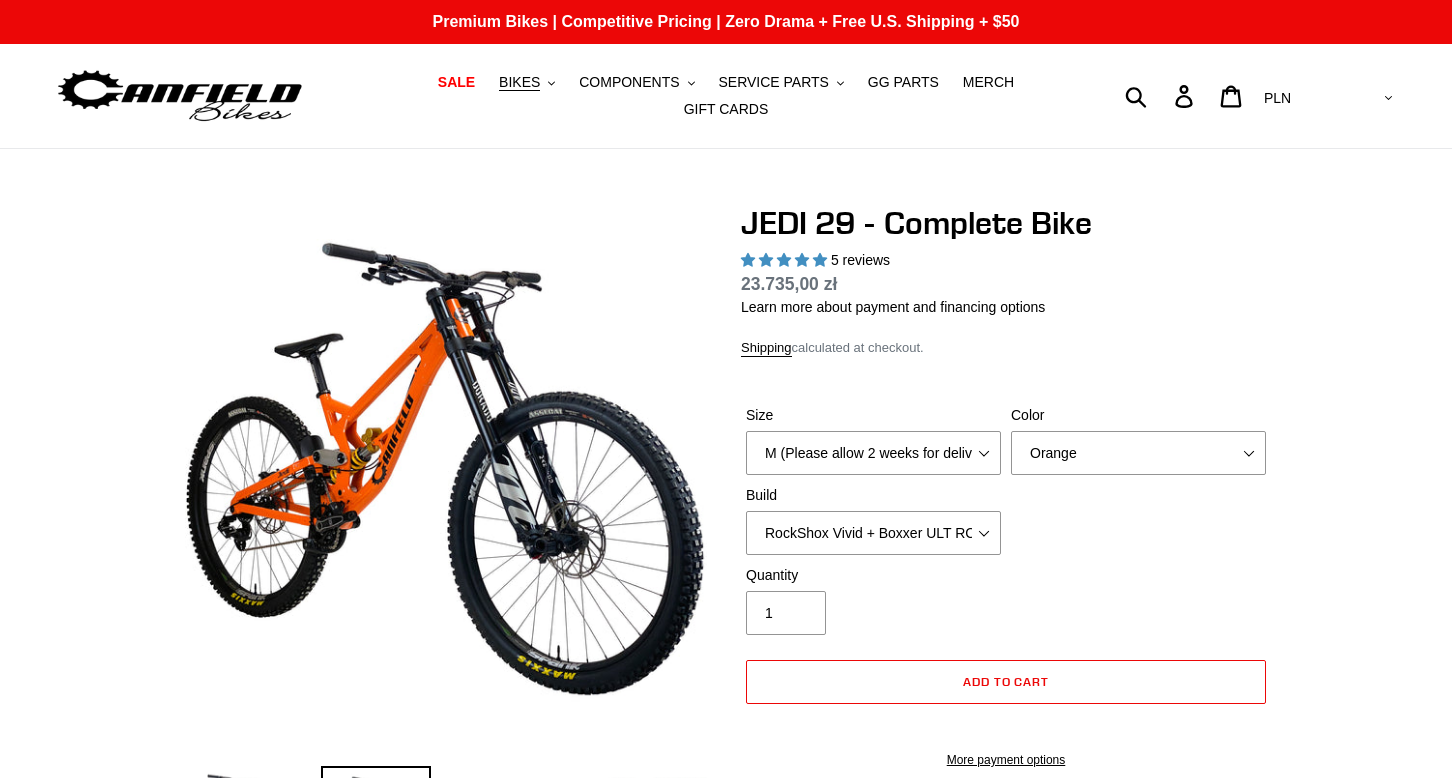 select on "highest-rating" 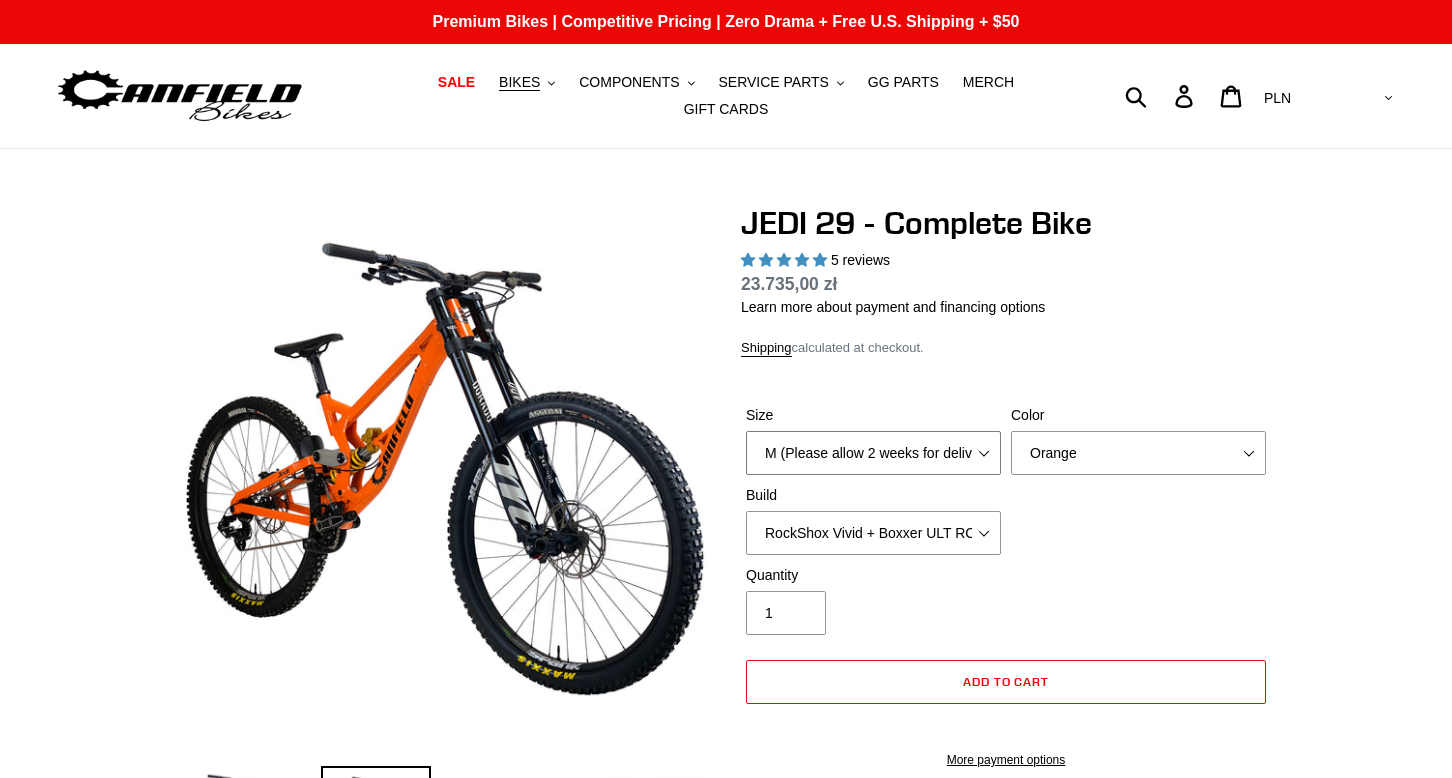 click on "M (Please allow 2 weeks for delivery)
L (Please allow 2 weeks for delivery)
XL (Please allow 2 weeks for delivery)" at bounding box center (873, 453) 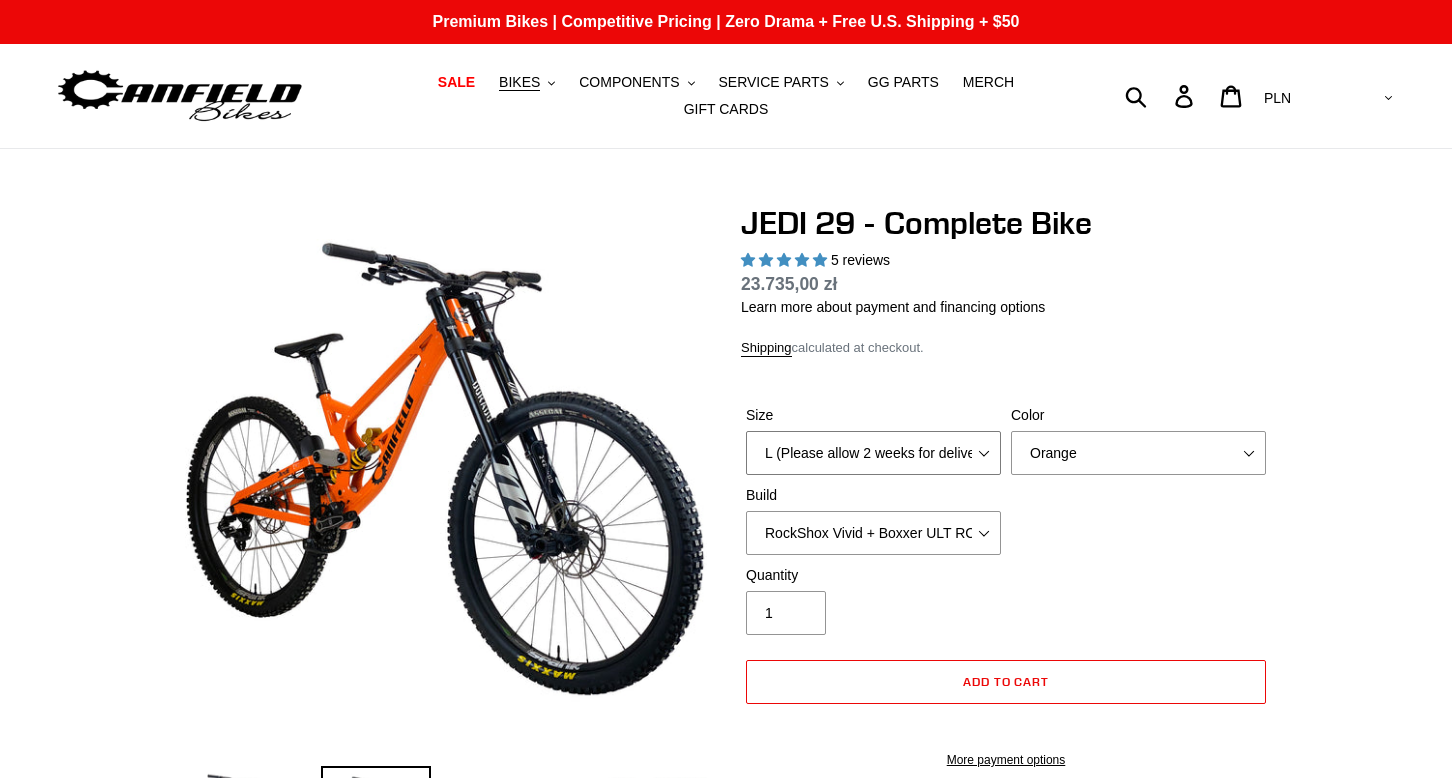 click on "M (Please allow 2 weeks for delivery)
L (Please allow 2 weeks for delivery)
XL (Please allow 2 weeks for delivery)" at bounding box center [873, 453] 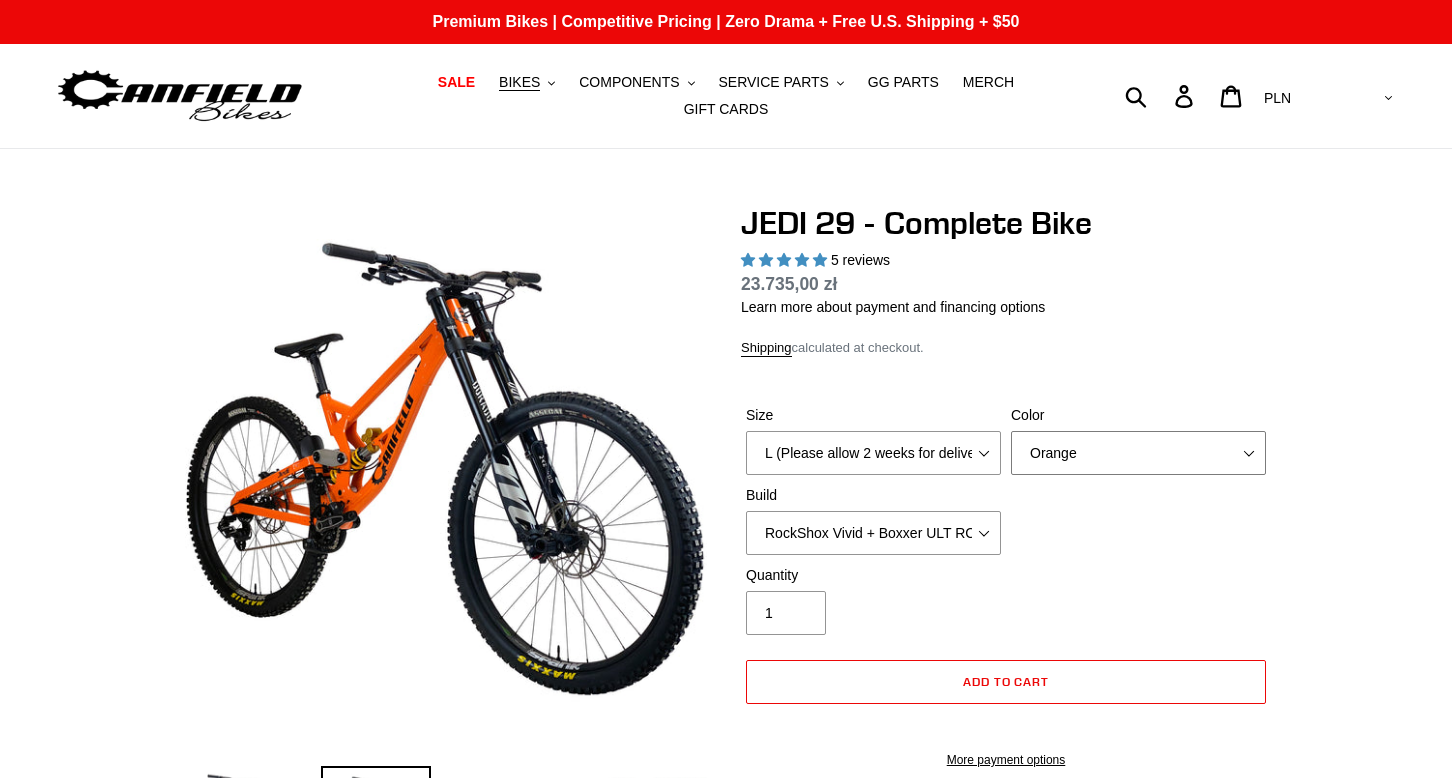 click on "Orange
Stealth Black
Raw" at bounding box center (1138, 453) 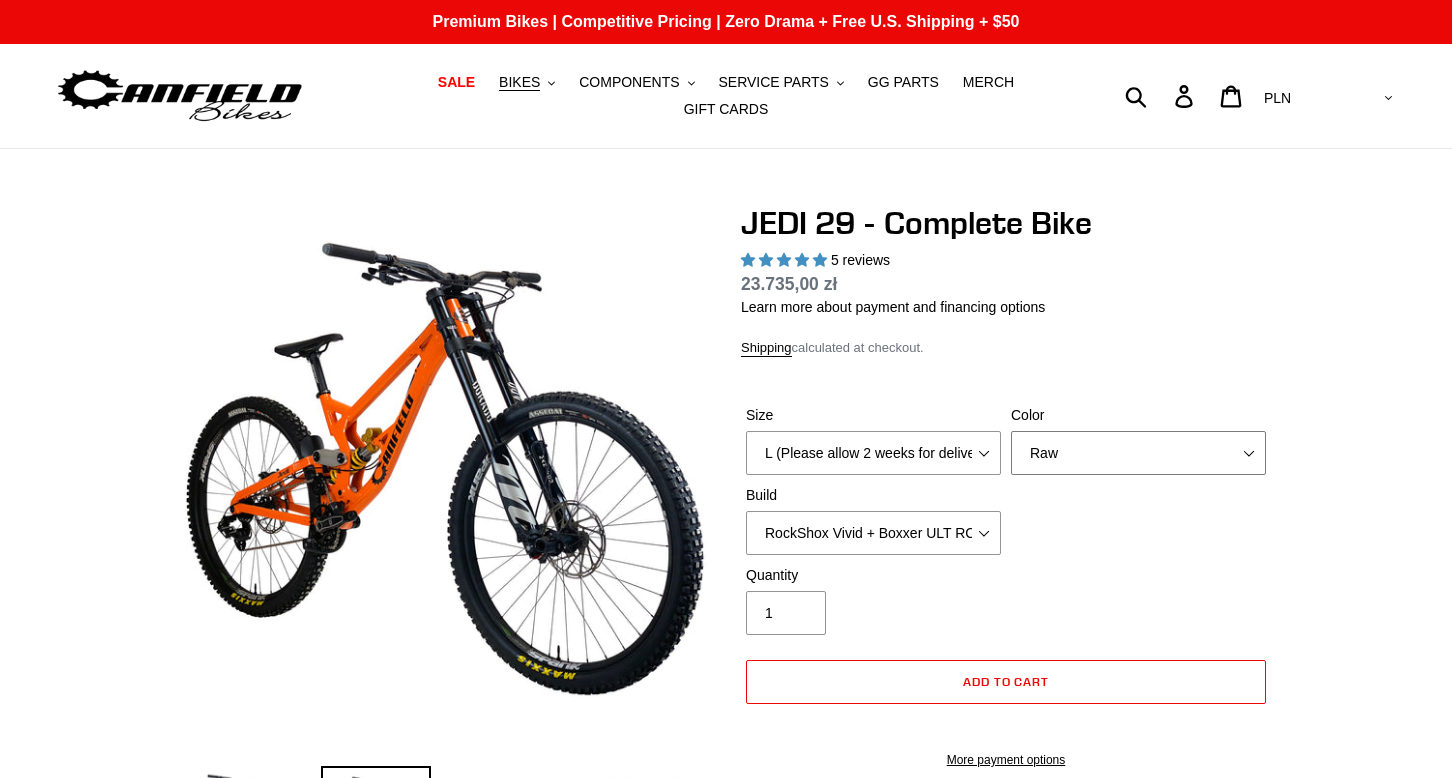click on "Orange
Stealth Black
Raw" at bounding box center [1138, 453] 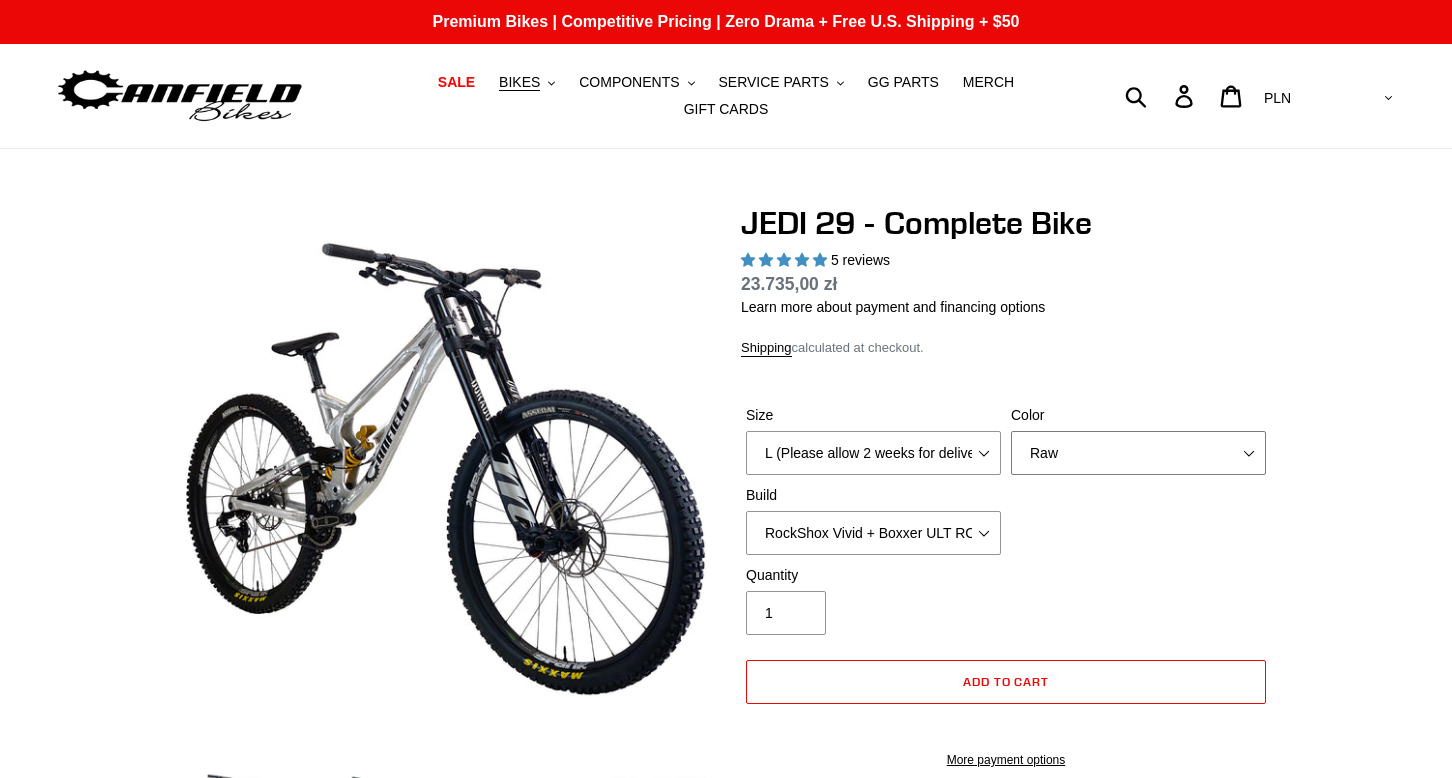 click on "Orange
Stealth Black
Raw" at bounding box center (1138, 453) 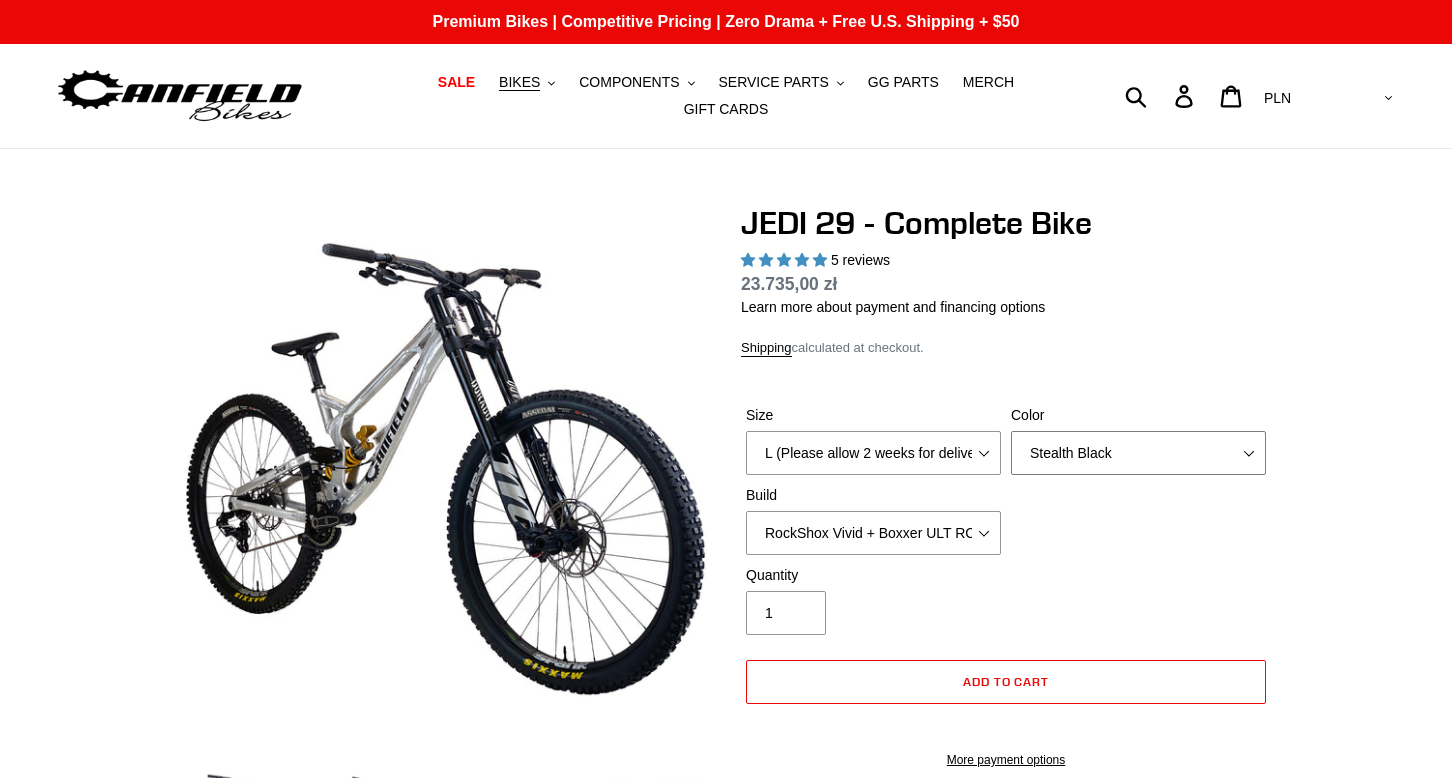 click on "Orange
Stealth Black
Raw" at bounding box center (1138, 453) 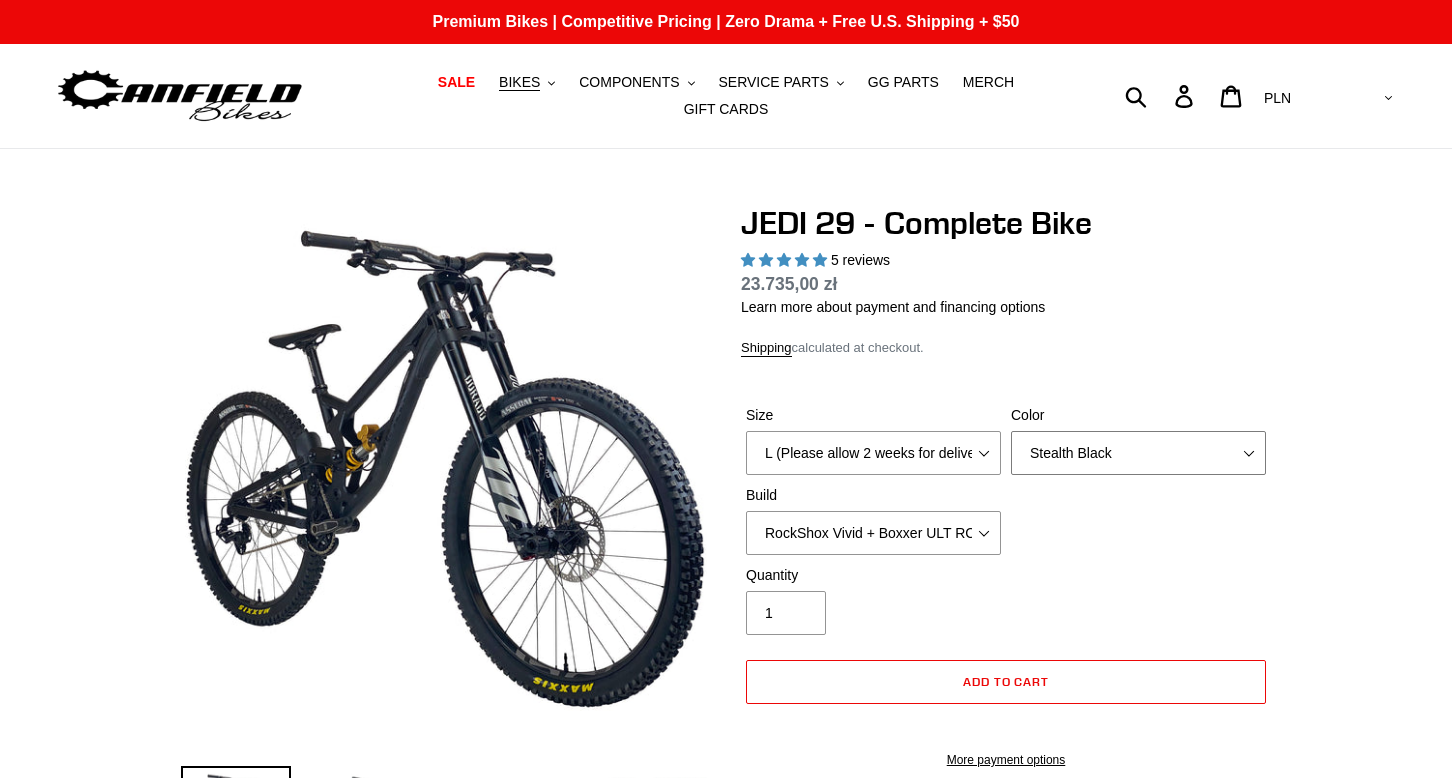 click on "Orange
Stealth Black
Raw" at bounding box center (1138, 453) 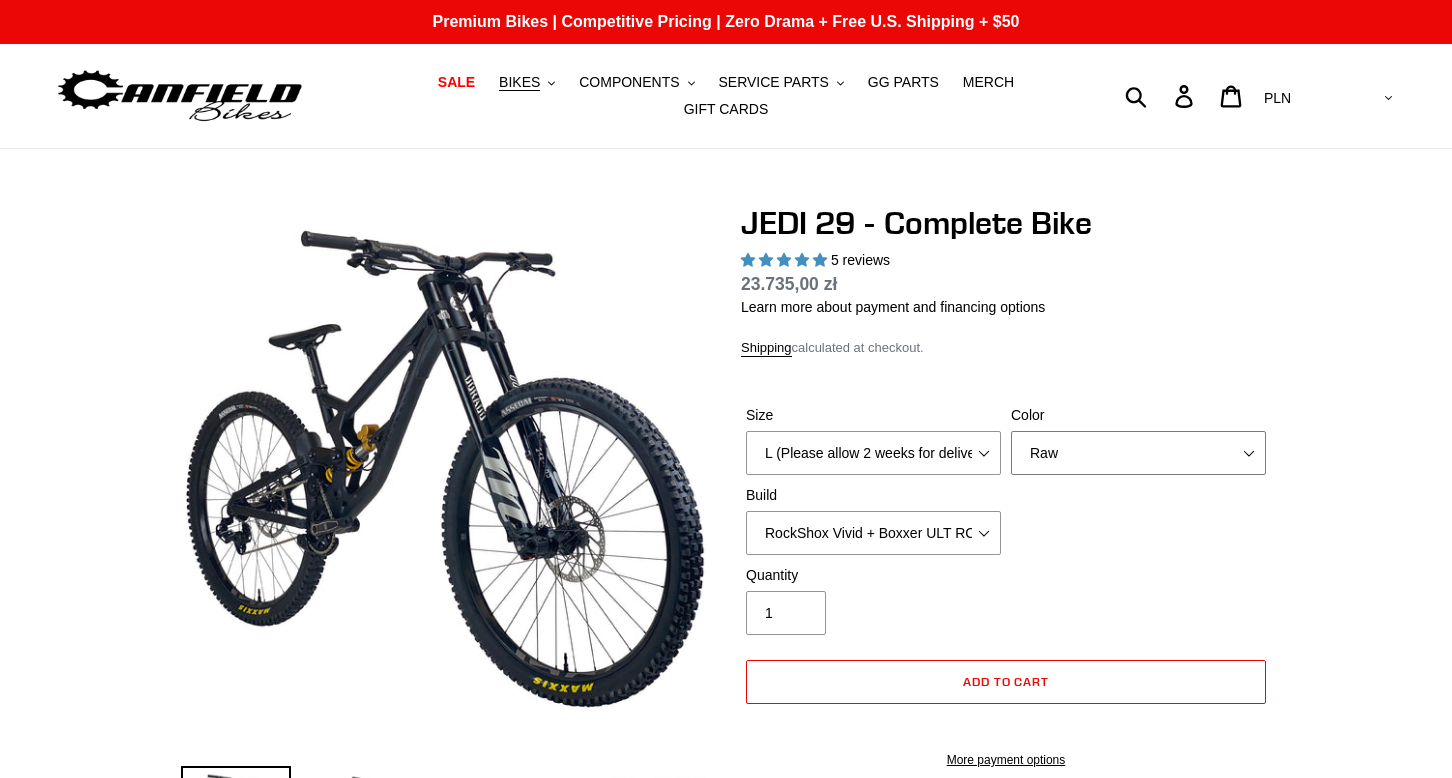 click on "Orange
Stealth Black
Raw" at bounding box center (1138, 453) 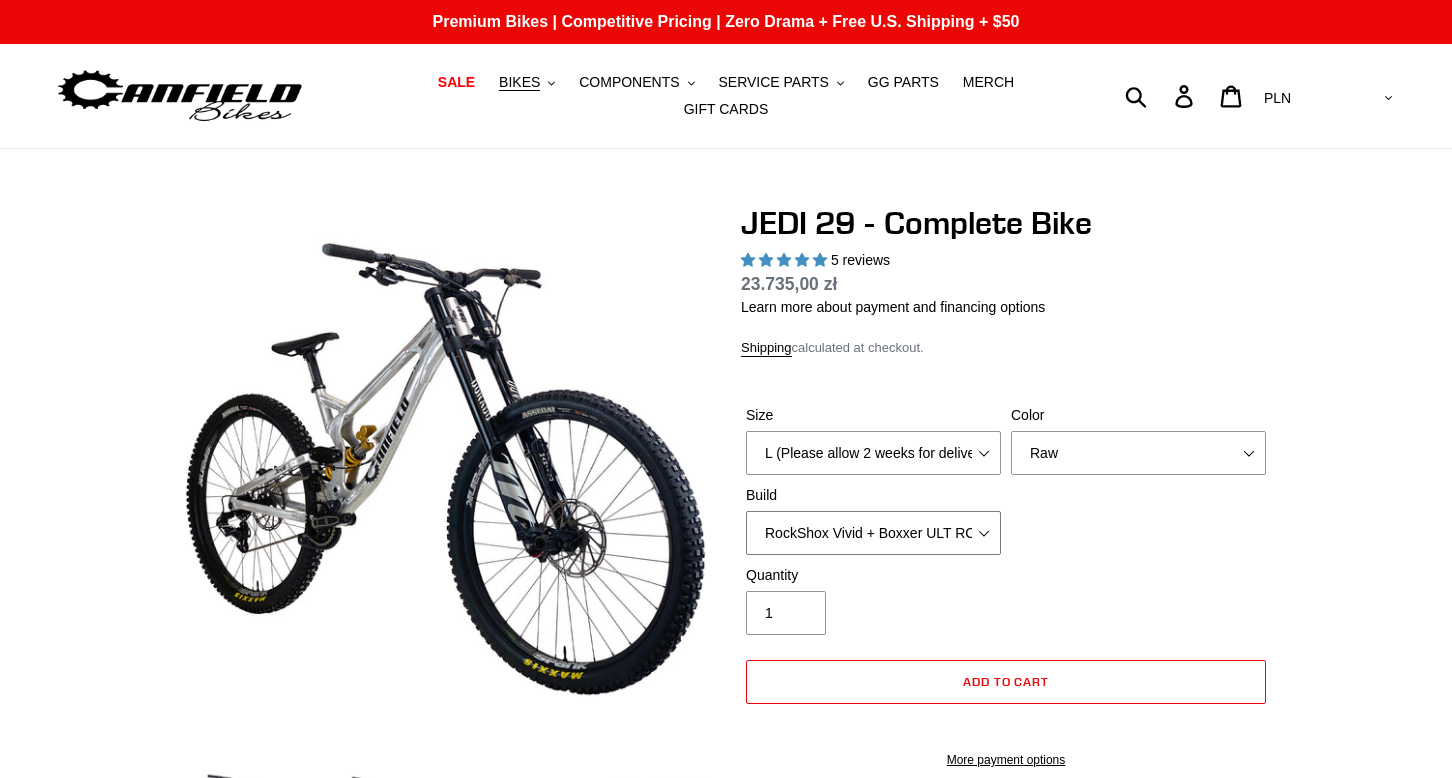 click on "RockShox Vivid + Boxxer ULT RC2 C3 200 + SRAM XO
RockShox Vivid + Boxxer ULT RC2 C3 200 + Shimano
Fox DHX2 + Fox 40 Float Grip 2 203 + SRAM XO
Fox DHX2 + Fox 40 Float Grip 2 203 + Shimano
EXT eStoria LOK V3 + EXT Vaia 200 + SRAM XO
EXT eStoria LOK V3 + EXT Vaia 200 + Shimano" at bounding box center [873, 533] 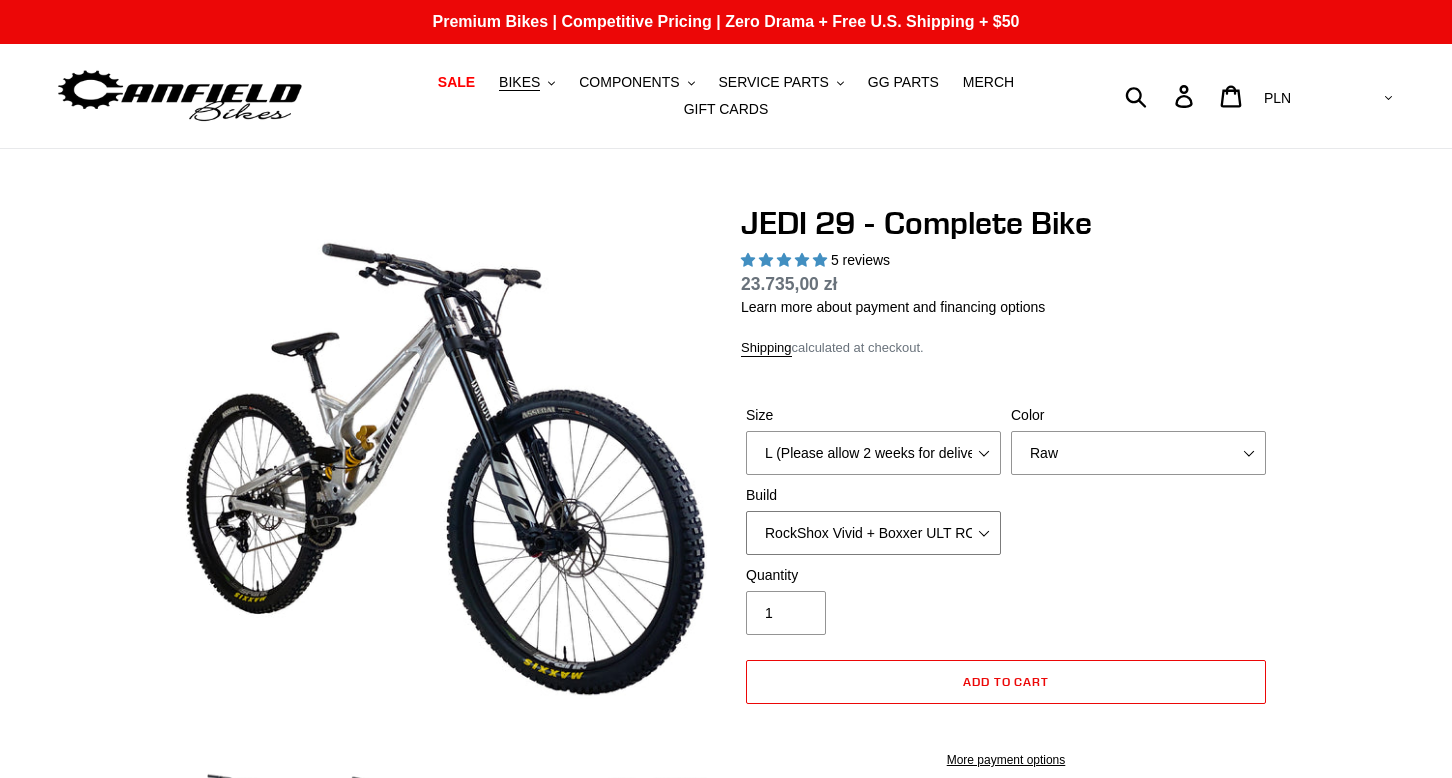 click on "RockShox Vivid + Boxxer ULT RC2 C3 200 + SRAM XO
RockShox Vivid + Boxxer ULT RC2 C3 200 + Shimano
Fox DHX2 + Fox 40 Float Grip 2 203 + SRAM XO
Fox DHX2 + Fox 40 Float Grip 2 203 + Shimano
EXT eStoria LOK V3 + EXT Vaia 200 + SRAM XO
EXT eStoria LOK V3 + EXT Vaia 200 + Shimano" at bounding box center [873, 533] 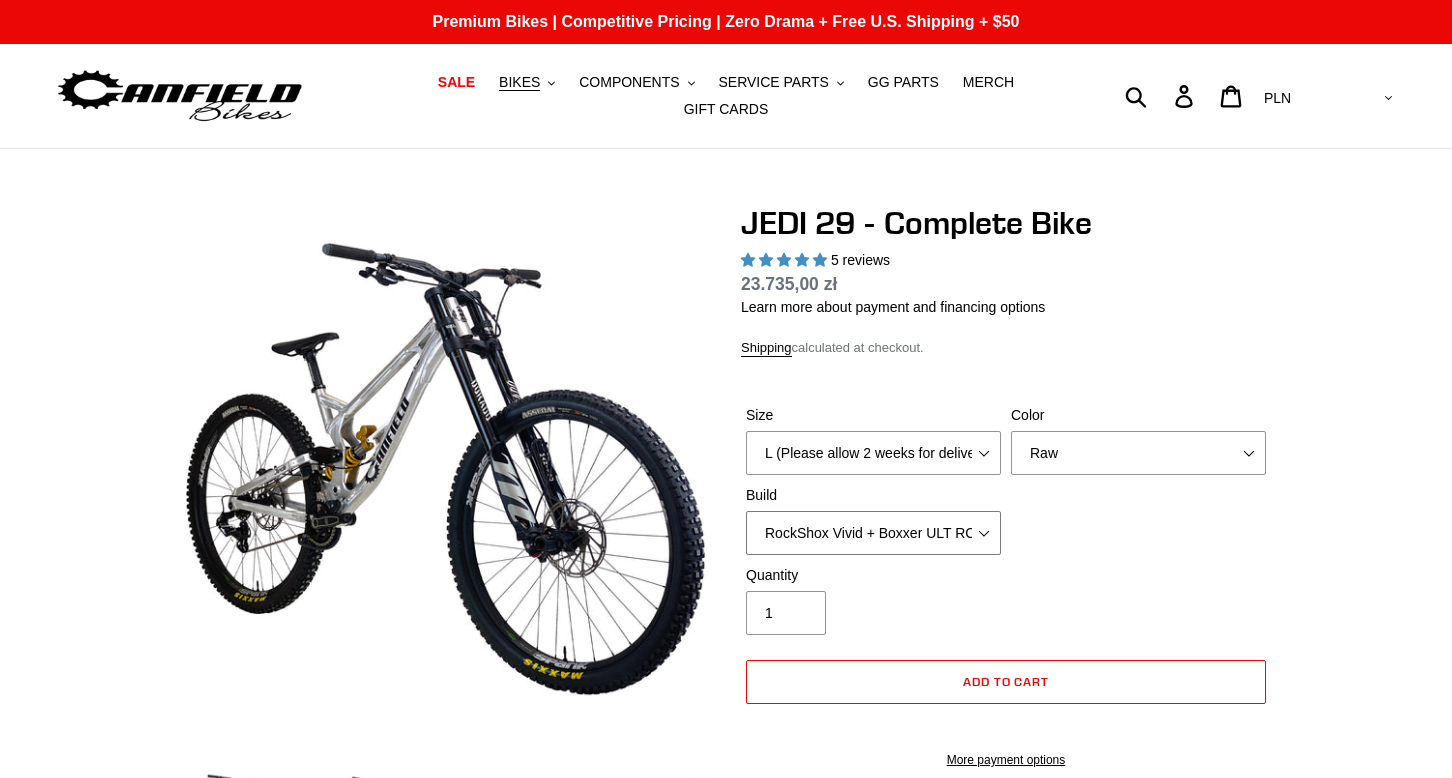 click on "RockShox Vivid + Boxxer ULT RC2 C3 200 + SRAM XO
RockShox Vivid + Boxxer ULT RC2 C3 200 + Shimano
Fox DHX2 + Fox 40 Float Grip 2 203 + SRAM XO
Fox DHX2 + Fox 40 Float Grip 2 203 + Shimano
EXT eStoria LOK V3 + EXT Vaia 200 + SRAM XO
EXT eStoria LOK V3 + EXT Vaia 200 + Shimano" at bounding box center (873, 533) 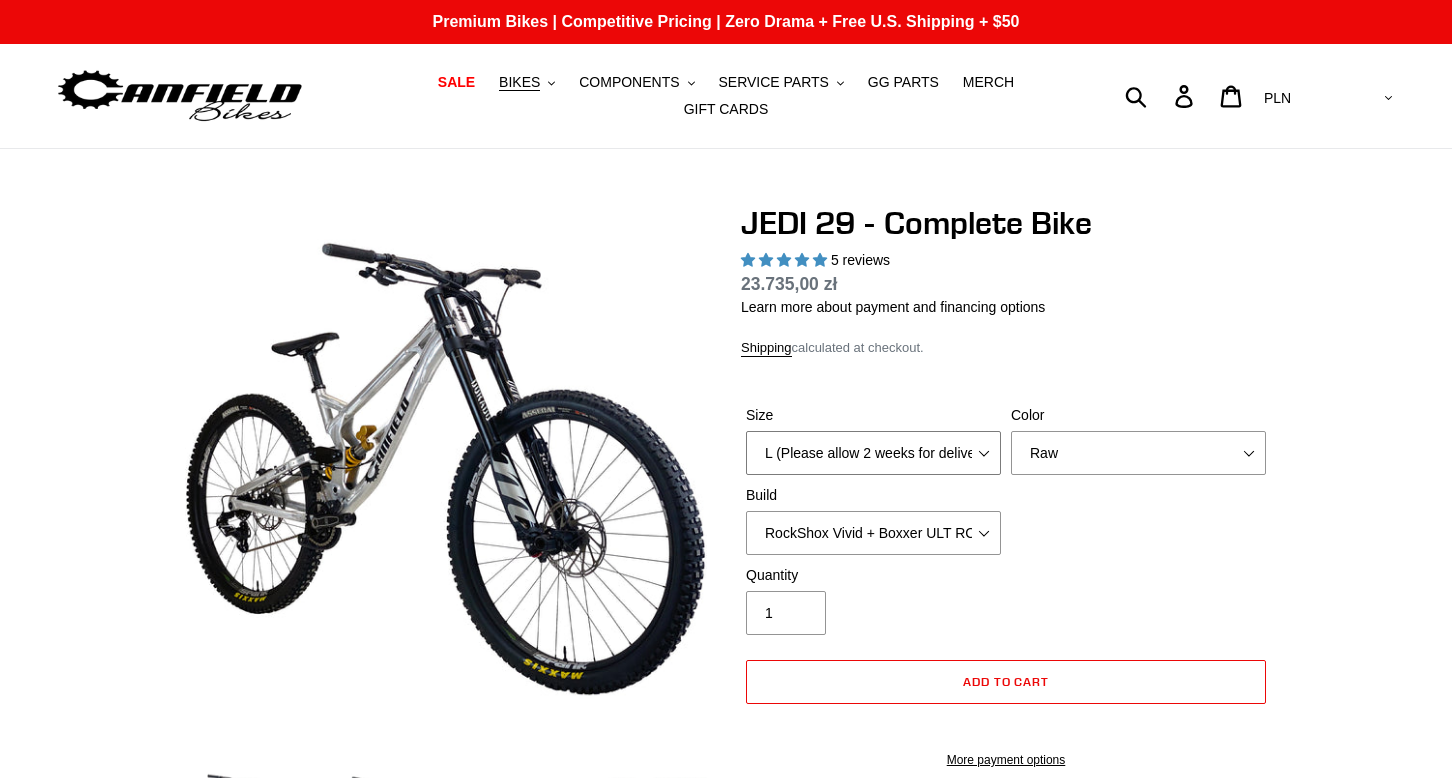 click on "M (Please allow 2 weeks for delivery)
L (Please allow 2 weeks for delivery)
XL (Please allow 2 weeks for delivery)" at bounding box center [873, 453] 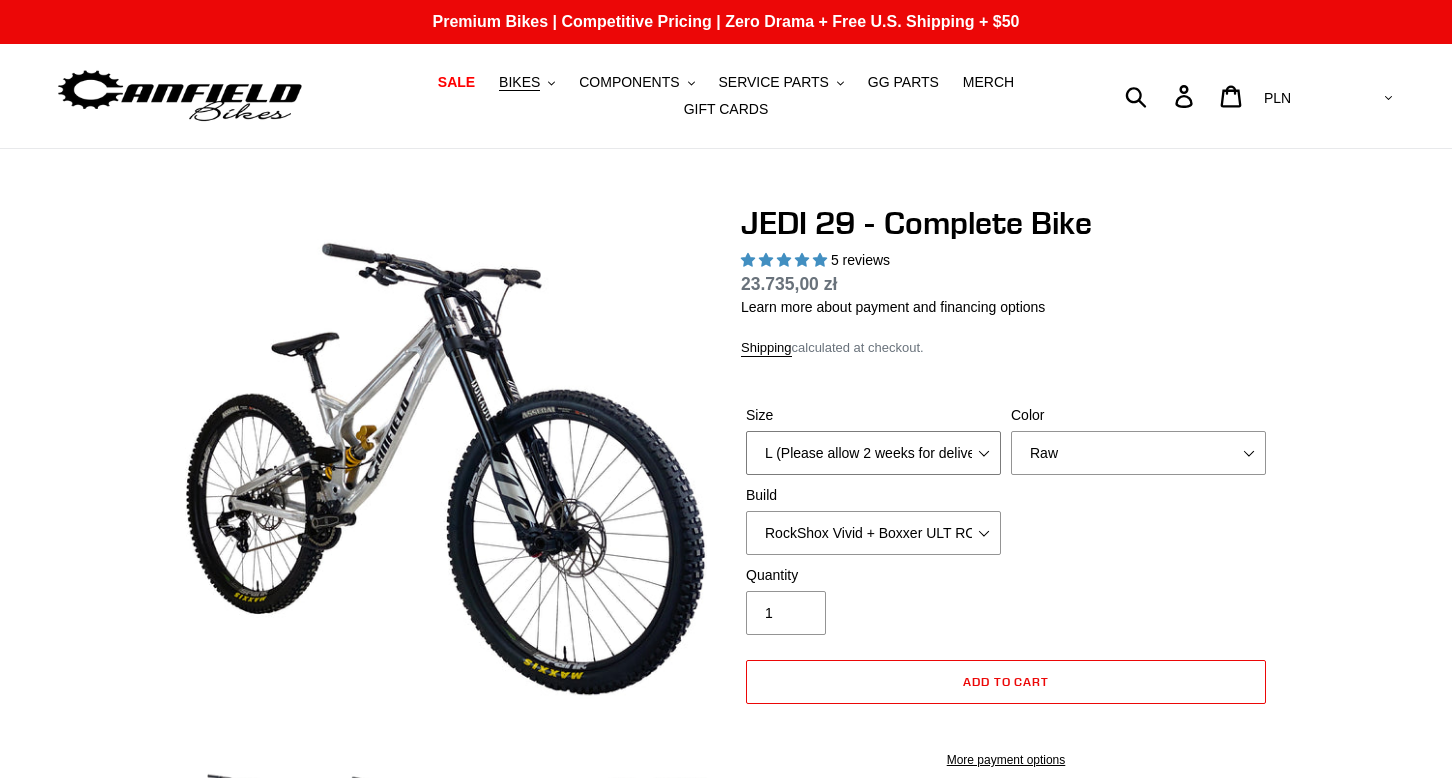 select on "XL (Please allow 2 weeks for delivery)" 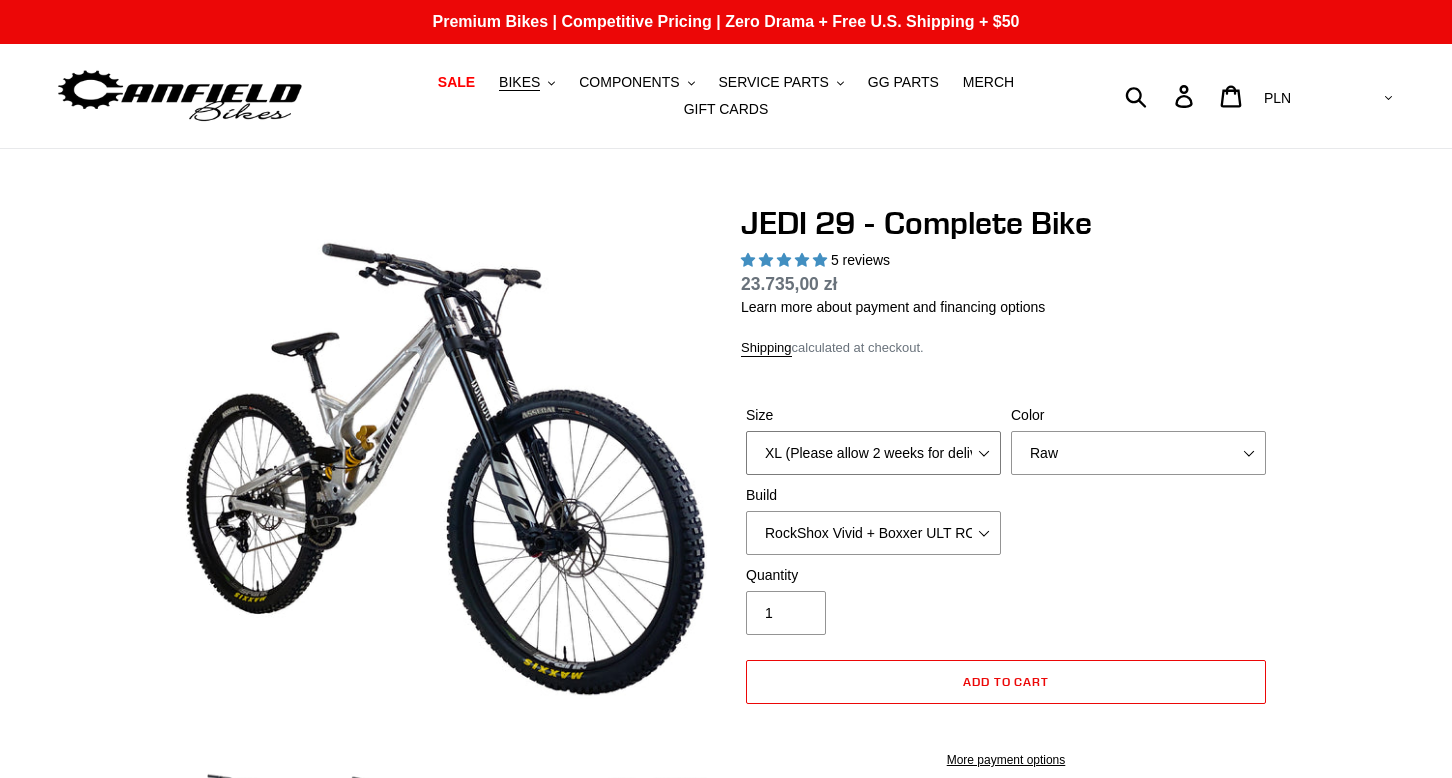 click on "M (Please allow 2 weeks for delivery)
L (Please allow 2 weeks for delivery)
XL (Please allow 2 weeks for delivery)" at bounding box center [873, 453] 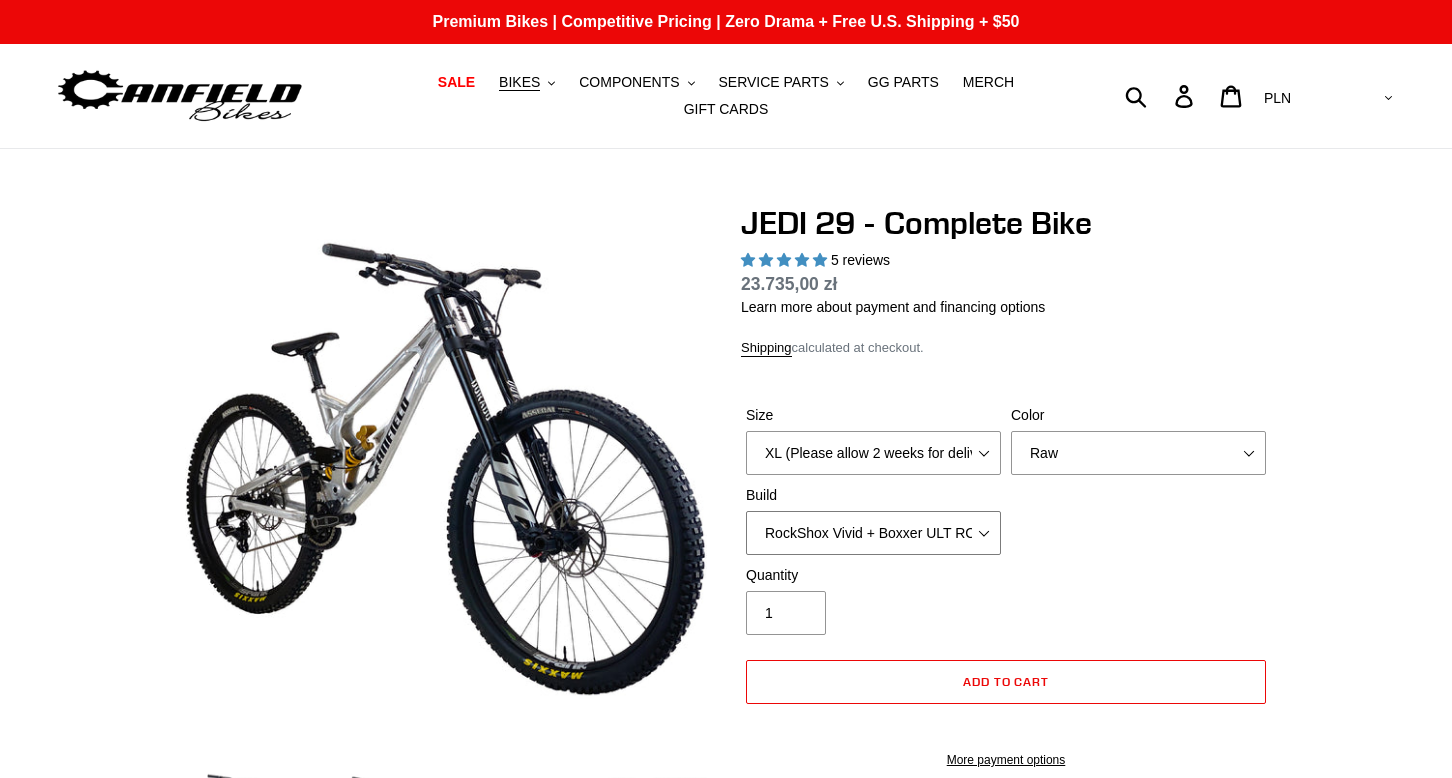 click on "RockShox Vivid + Boxxer ULT RC2 C3 200 + SRAM XO
RockShox Vivid + Boxxer ULT RC2 C3 200 + Shimano
Fox DHX2 + Fox 40 Float Grip 2 203 + SRAM XO
Fox DHX2 + Fox 40 Float Grip 2 203 + Shimano
EXT eStoria LOK V3 + EXT Vaia 200 + SRAM XO
EXT eStoria LOK V3 + EXT Vaia 200 + Shimano" at bounding box center (873, 533) 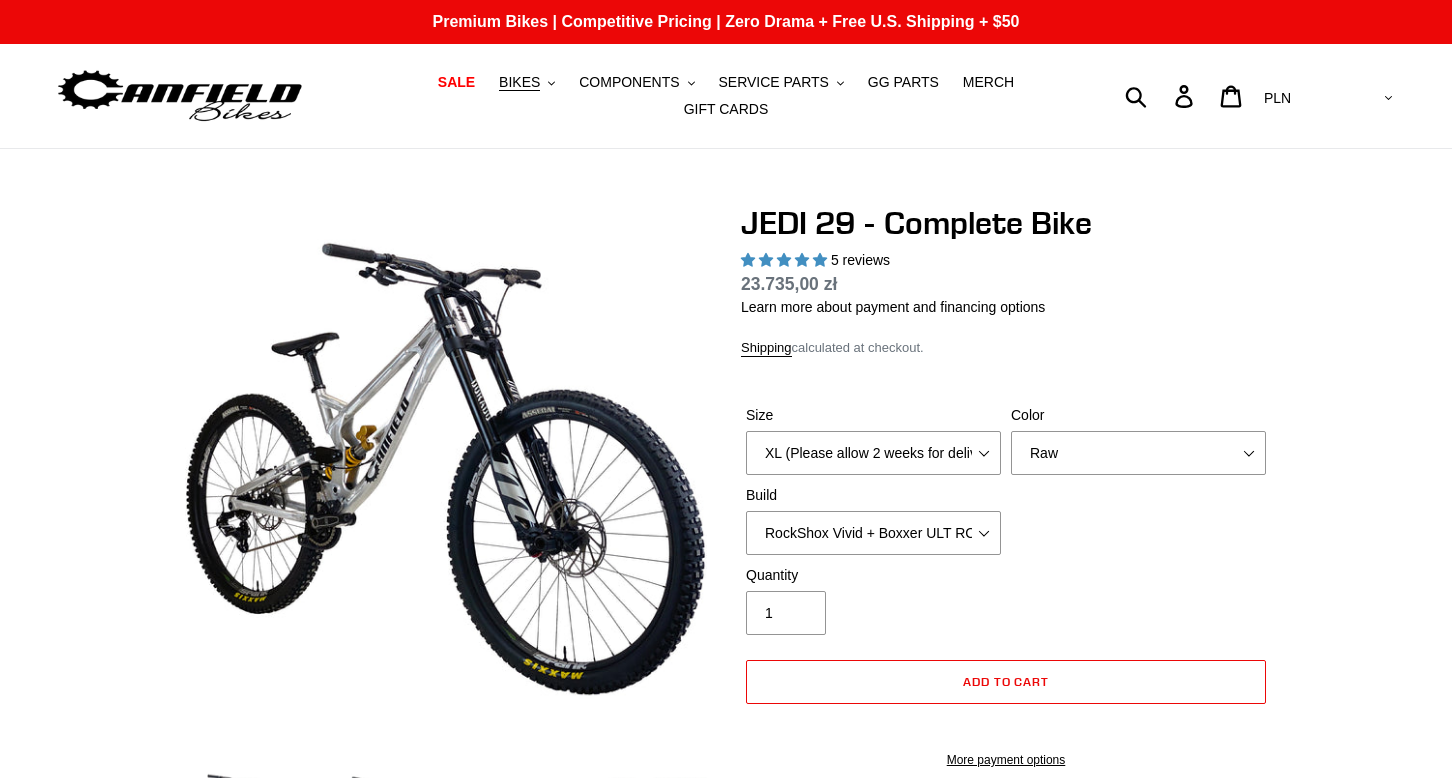 click on "Color
Orange
Stealth Black
Raw" at bounding box center (1138, 440) 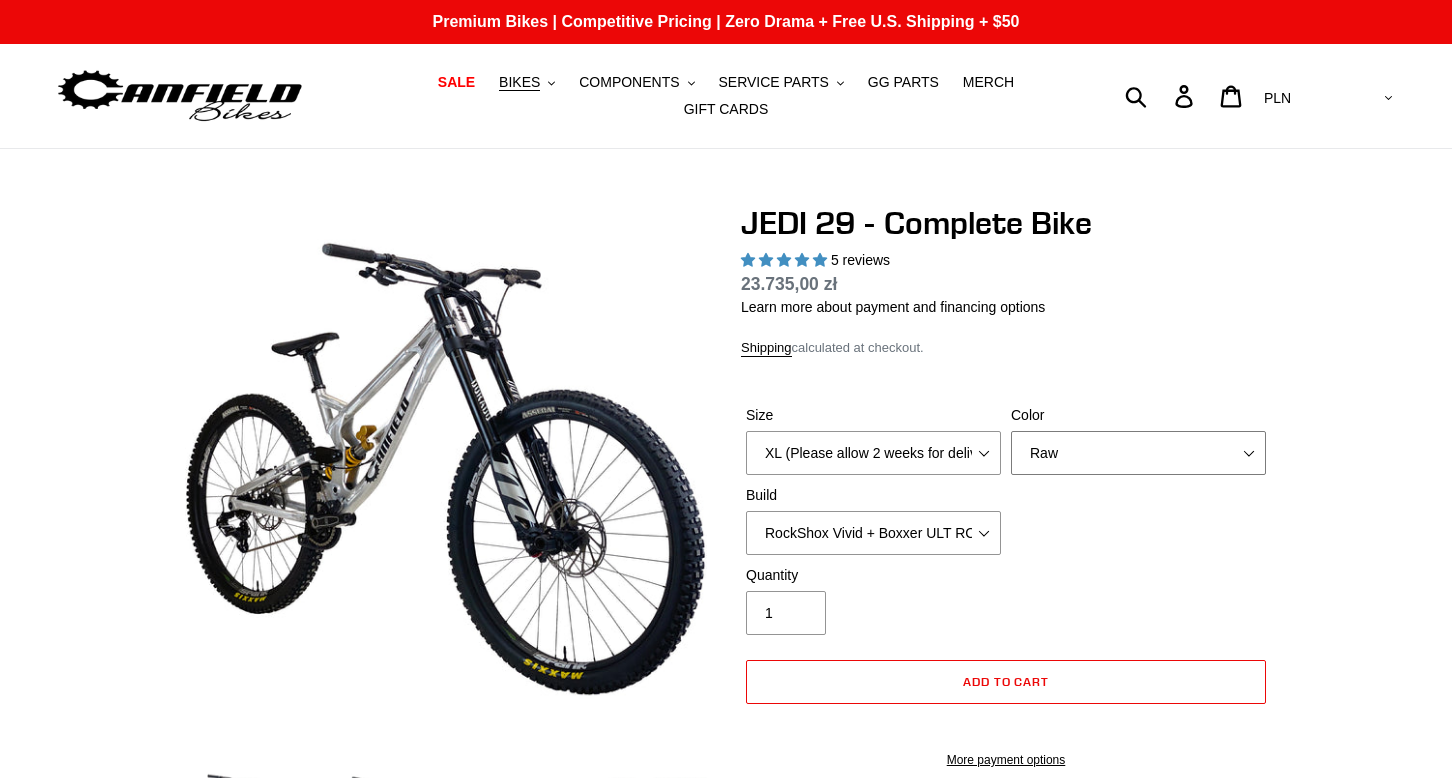 click on "Orange
Stealth Black
Raw" at bounding box center (1138, 453) 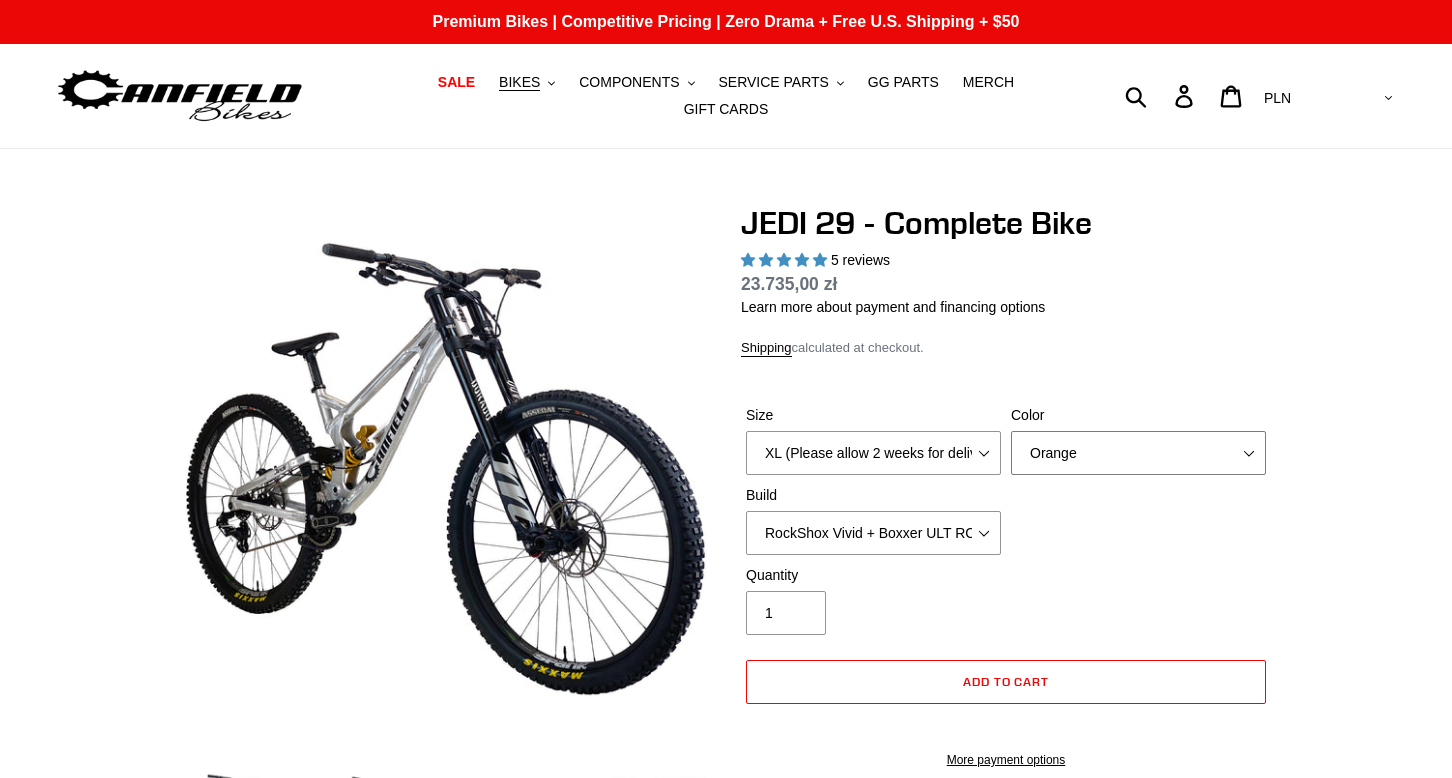 click on "Orange
Stealth Black
Raw" at bounding box center [1138, 453] 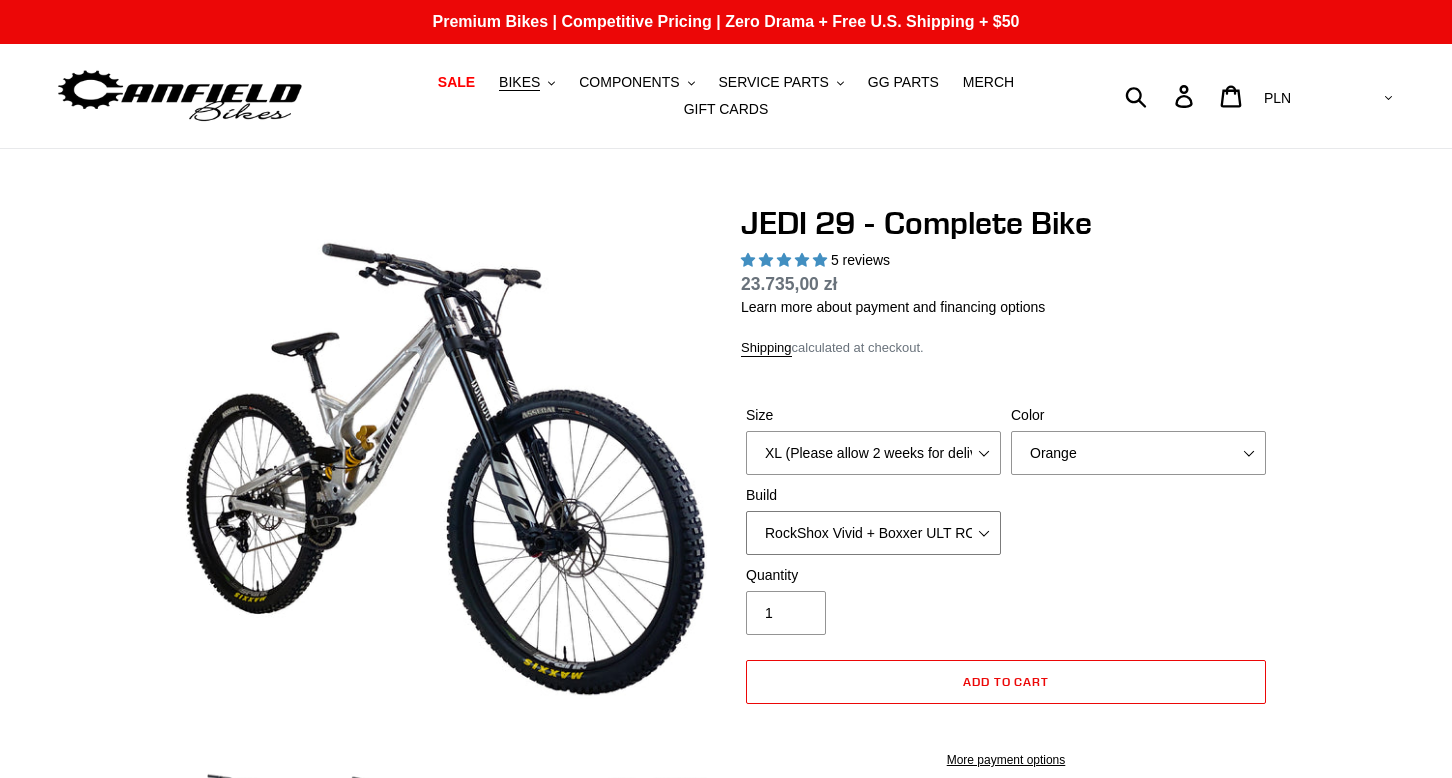 click on "RockShox Vivid + Boxxer ULT RC2 C3 200 + SRAM XO
RockShox Vivid + Boxxer ULT RC2 C3 200 + Shimano
Fox DHX2 + Fox 40 Float Grip 2 203 + SRAM XO
Fox DHX2 + Fox 40 Float Grip 2 203 + Shimano
EXT eStoria LOK V3 + EXT Vaia 200 + SRAM XO
EXT eStoria LOK V3 + EXT Vaia 200 + Shimano" at bounding box center (873, 533) 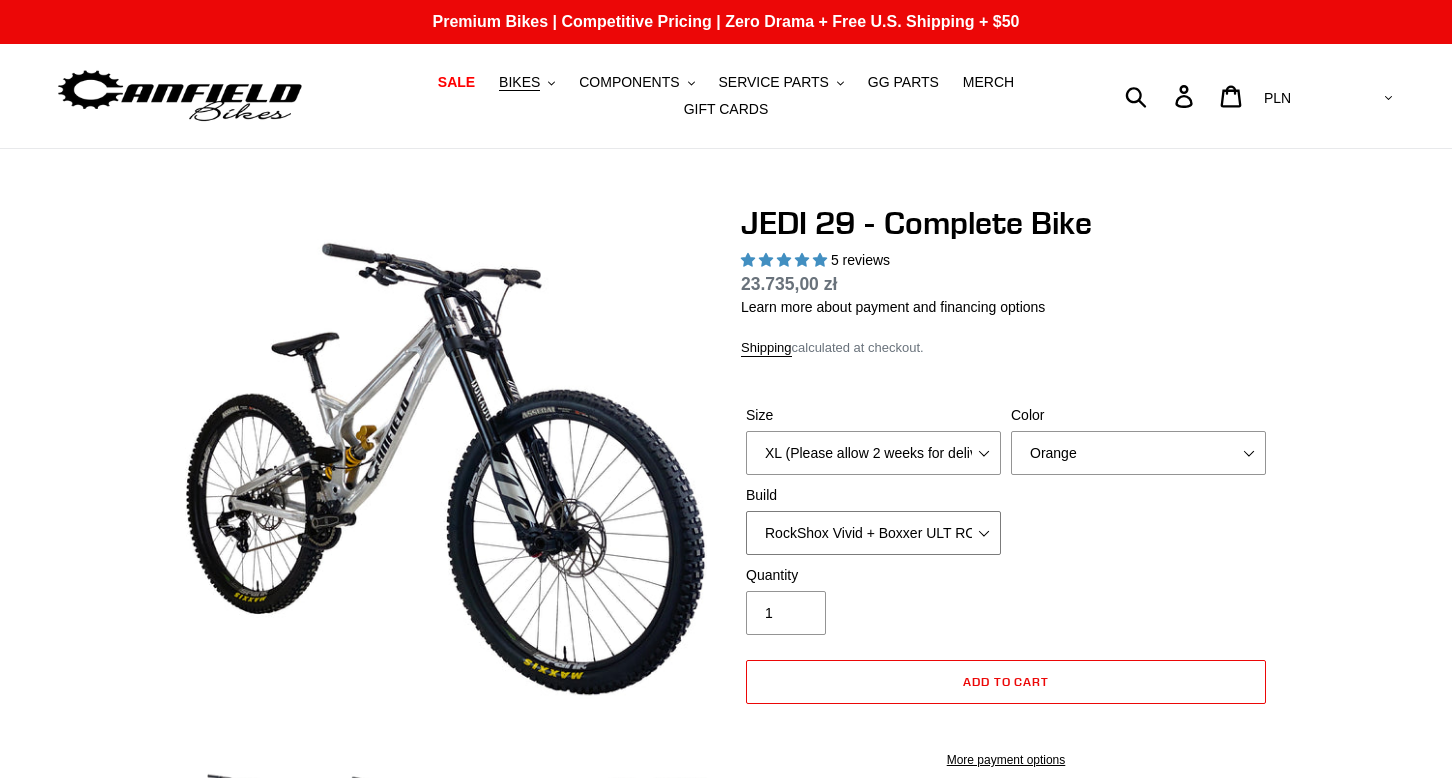 select on "EXT eStoria LOK V3 + EXT Vaia 200 + SRAM XO" 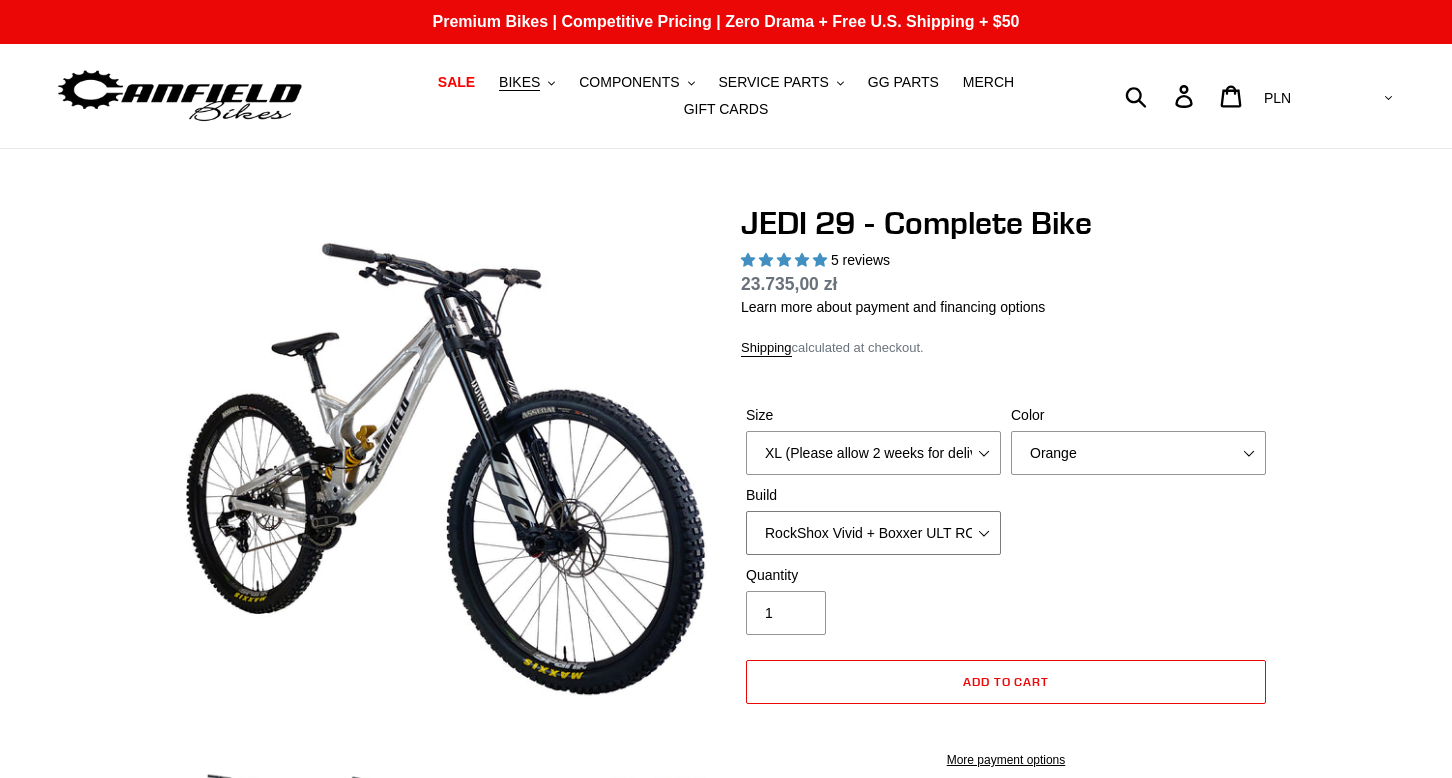 click on "RockShox Vivid + Boxxer ULT RC2 C3 200 + SRAM XO
RockShox Vivid + Boxxer ULT RC2 C3 200 + Shimano
Fox DHX2 + Fox 40 Float Grip 2 203 + SRAM XO
Fox DHX2 + Fox 40 Float Grip 2 203 + Shimano
EXT eStoria LOK V3 + EXT Vaia 200 + SRAM XO
EXT eStoria LOK V3 + EXT Vaia 200 + Shimano" at bounding box center [873, 533] 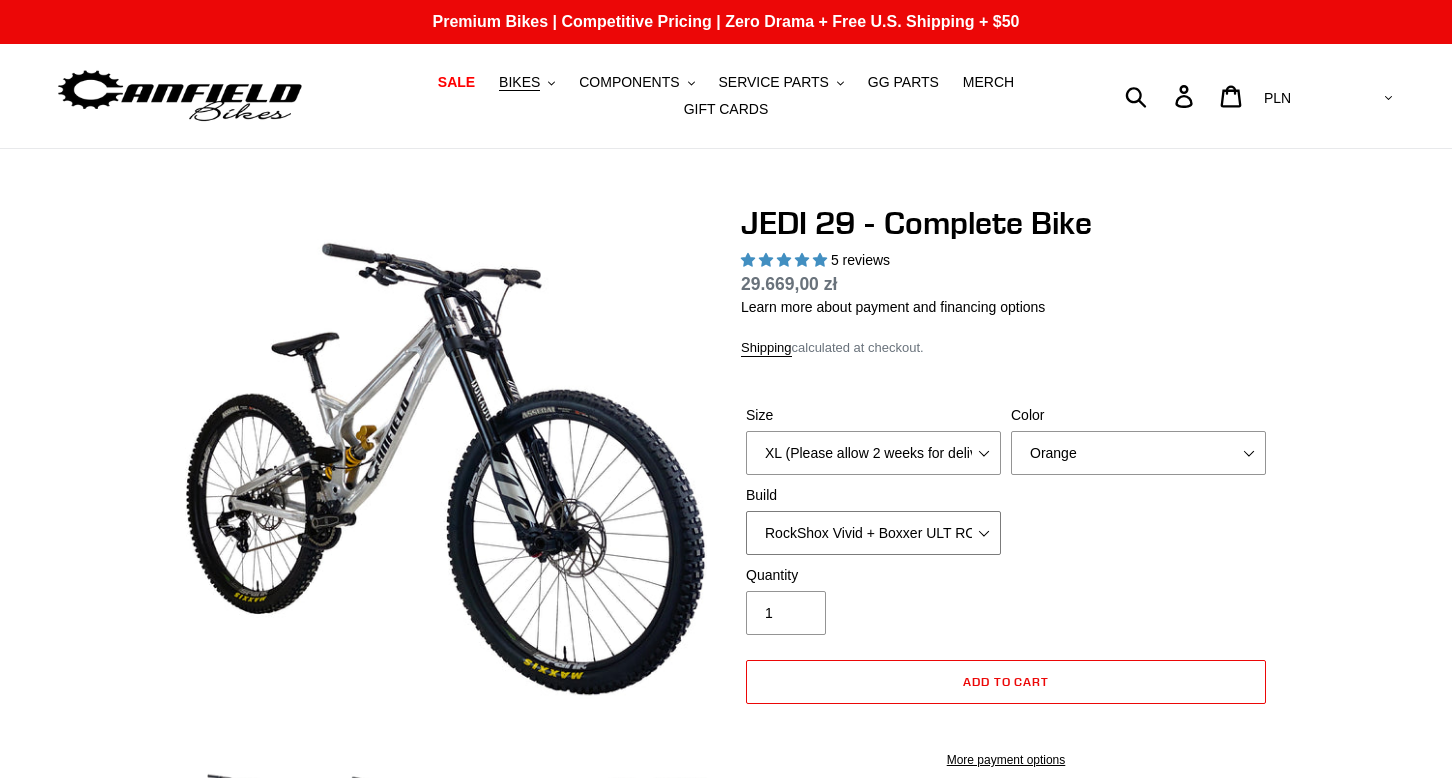 click on "RockShox Vivid + Boxxer ULT RC2 C3 200 + SRAM XO
RockShox Vivid + Boxxer ULT RC2 C3 200 + Shimano
Fox DHX2 + Fox 40 Float Grip 2 203 + SRAM XO
Fox DHX2 + Fox 40 Float Grip 2 203 + Shimano
EXT eStoria LOK V3 + EXT Vaia 200 + SRAM XO
EXT eStoria LOK V3 + EXT Vaia 200 + Shimano" at bounding box center (873, 533) 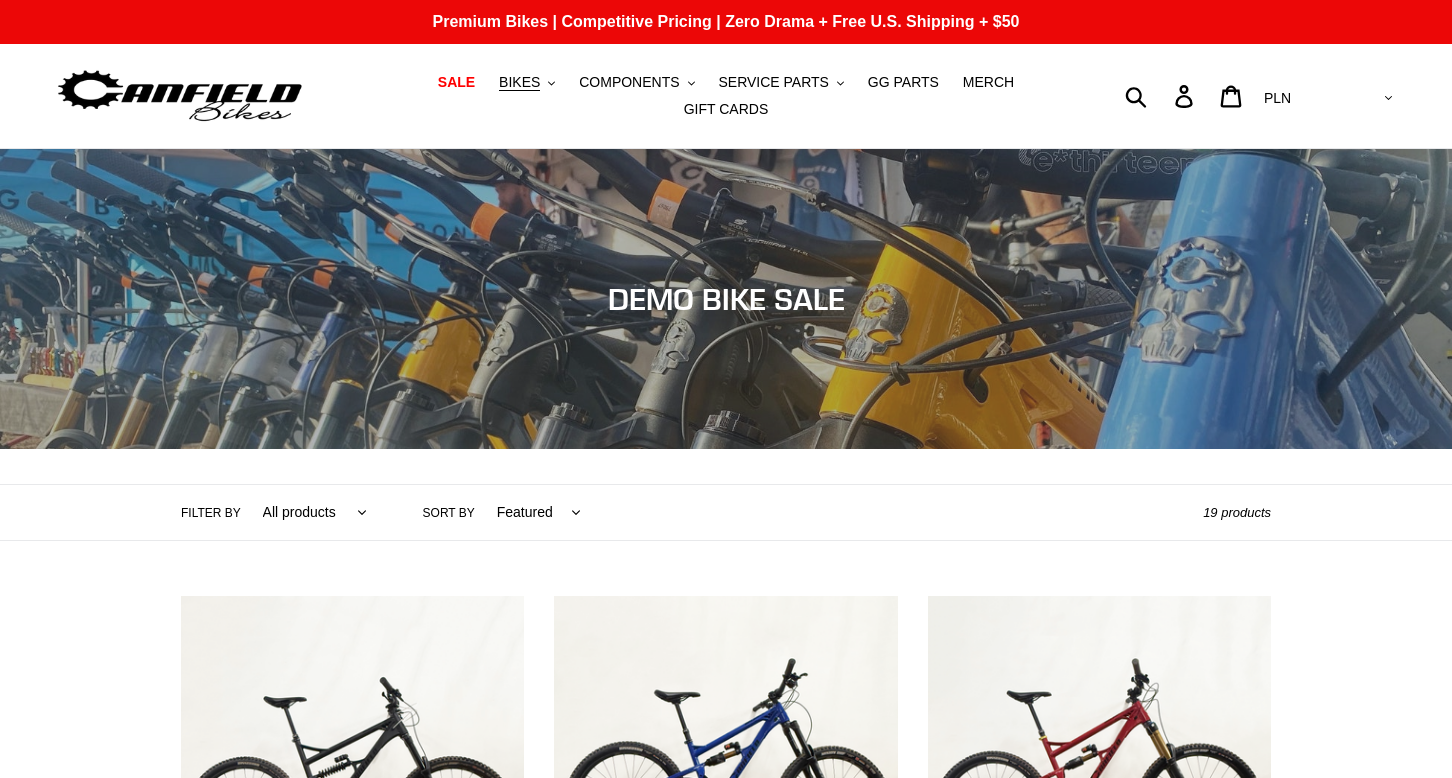 scroll, scrollTop: 0, scrollLeft: 0, axis: both 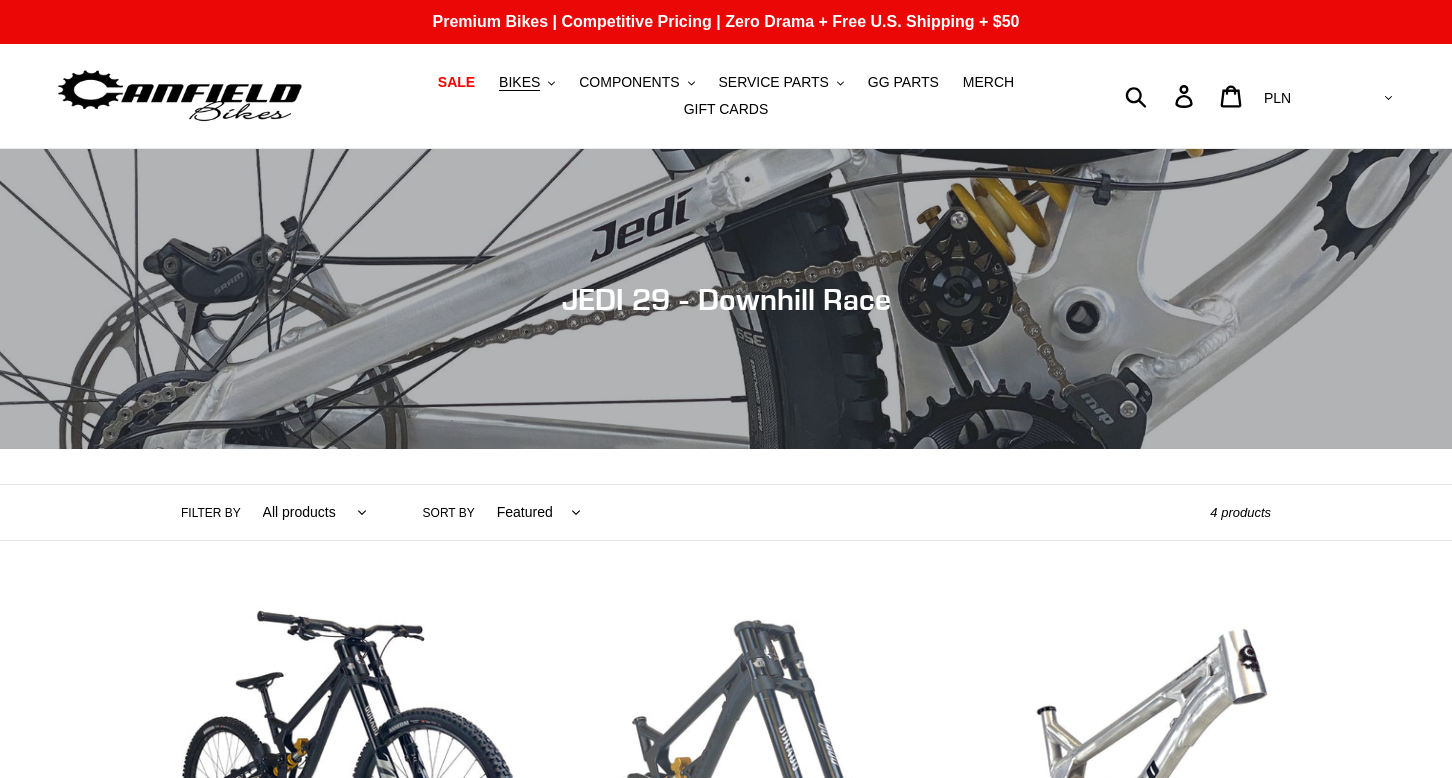 click on "JEDI 29 - Frame, Shock + Fork" at bounding box center (725, 806) 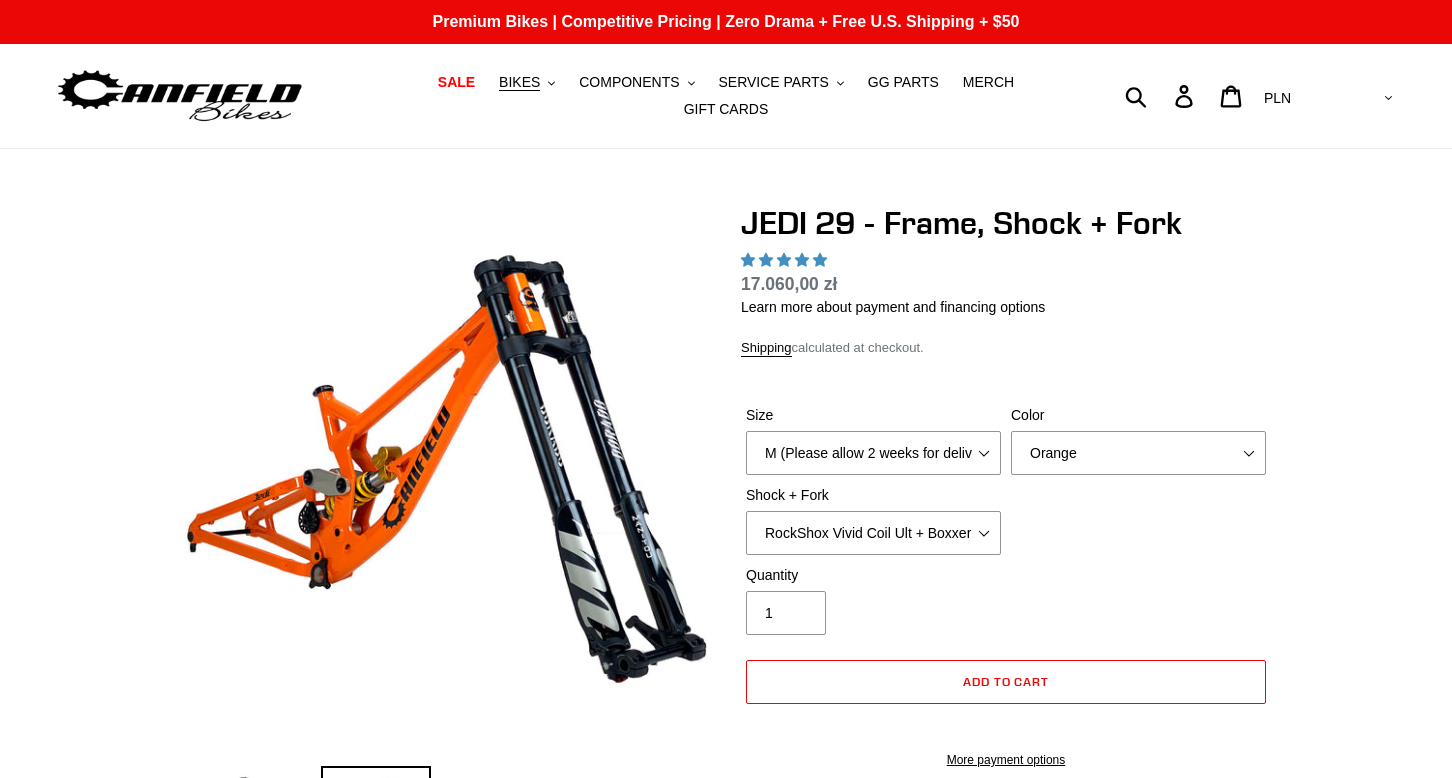 scroll, scrollTop: 0, scrollLeft: 0, axis: both 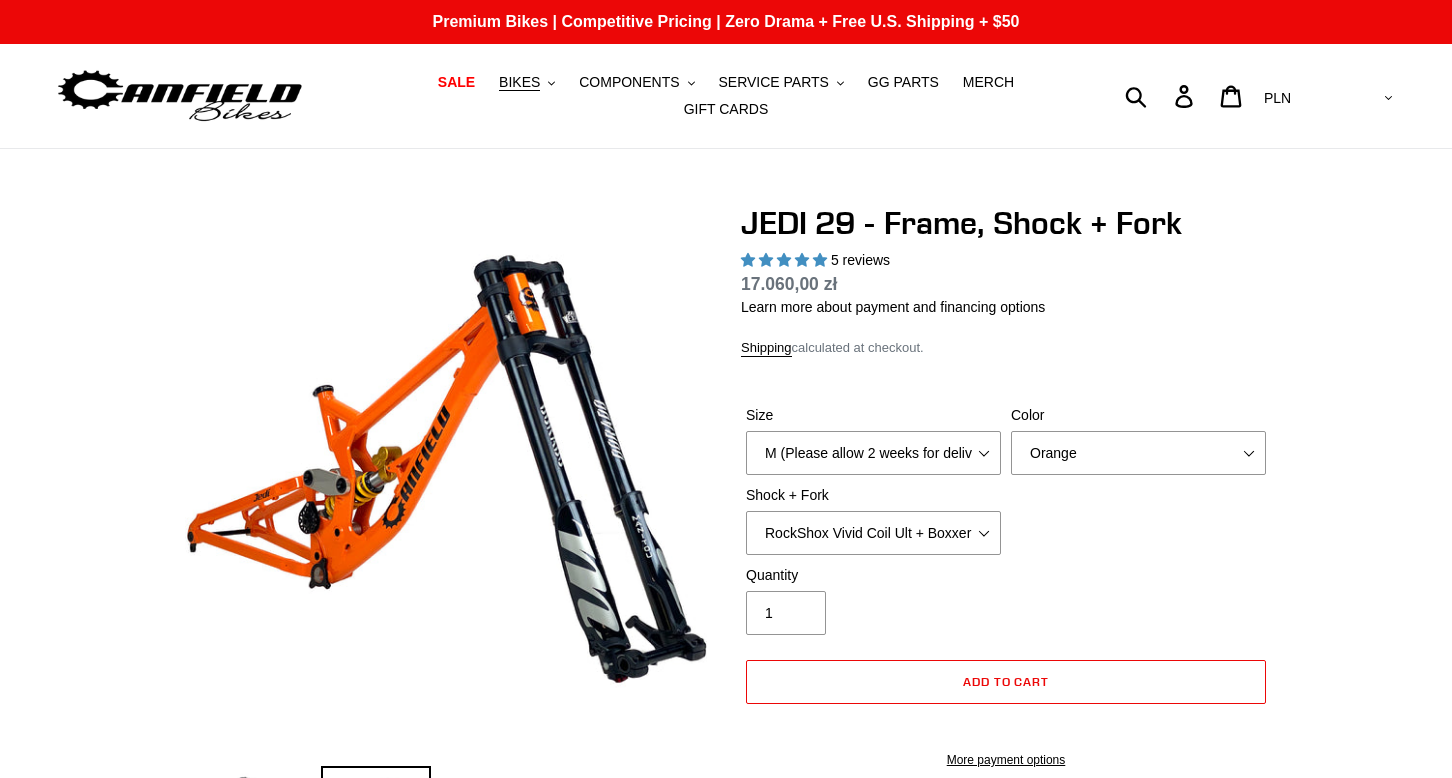click on "Size
M (Please allow 2 weeks for delivery)
L (Please allow 2 weeks for delivery)
XL
Color
Orange
Stealth Black
Raw
Shock + Fork
RockShox Vivid Coil Ult + Boxxer RC2 C3 Ult" at bounding box center (1006, 485) 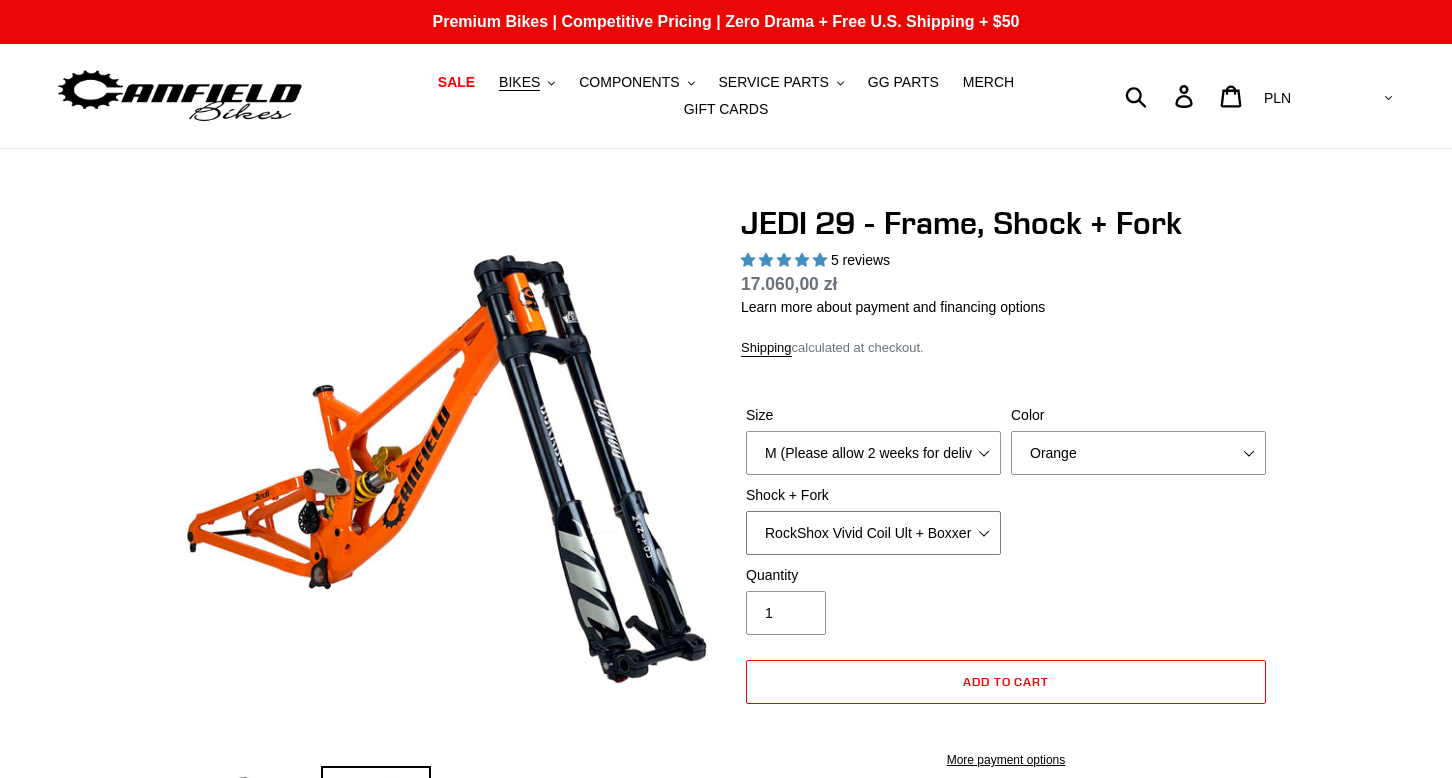 click on "RockShox Vivid Coil Ult + Boxxer RC2 C3 Ult
Fox DHX2 250x75 + Fox 40 Float Grip2
EXT Storia LOK V3 + EXT Vaia 200" at bounding box center [873, 533] 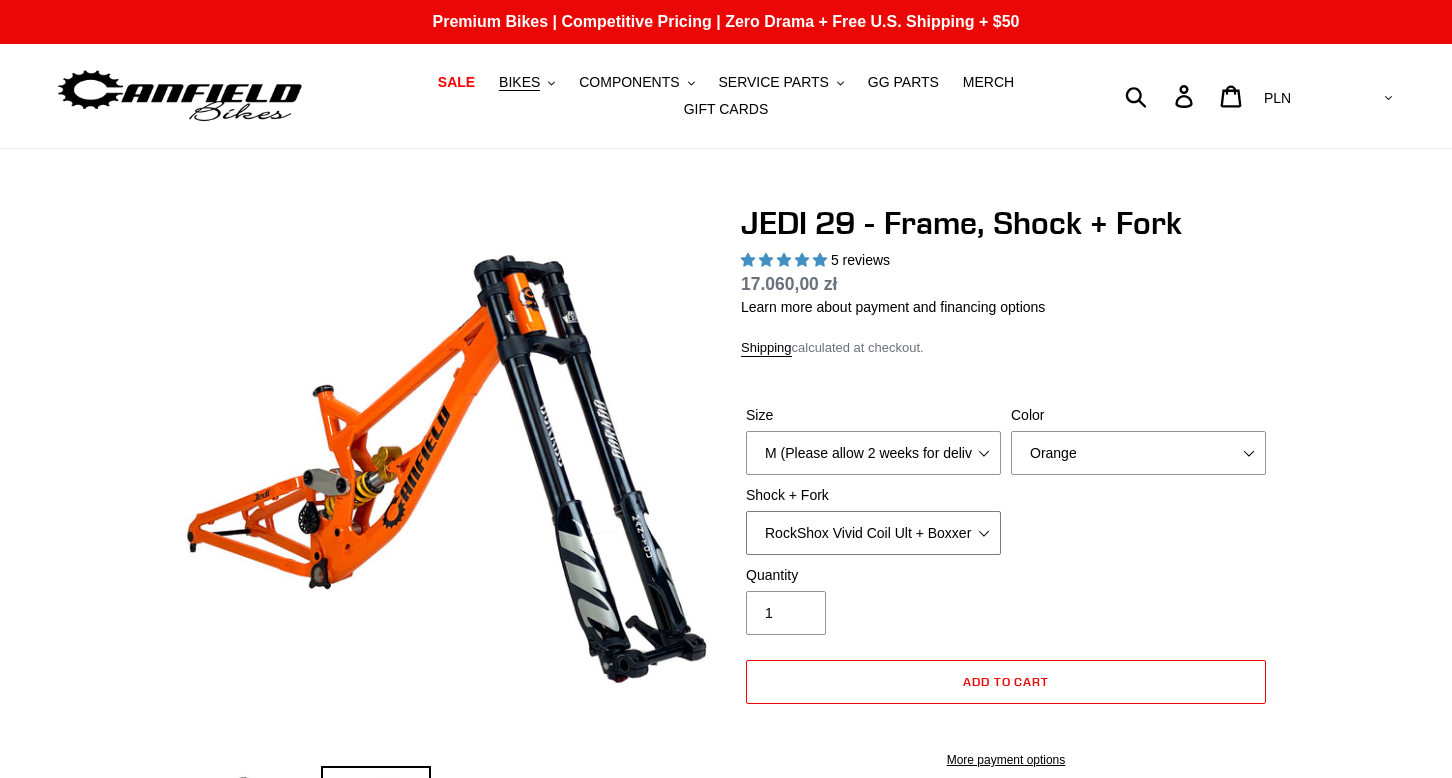 select on "EXT Storia LOK V3 + EXT Vaia 200" 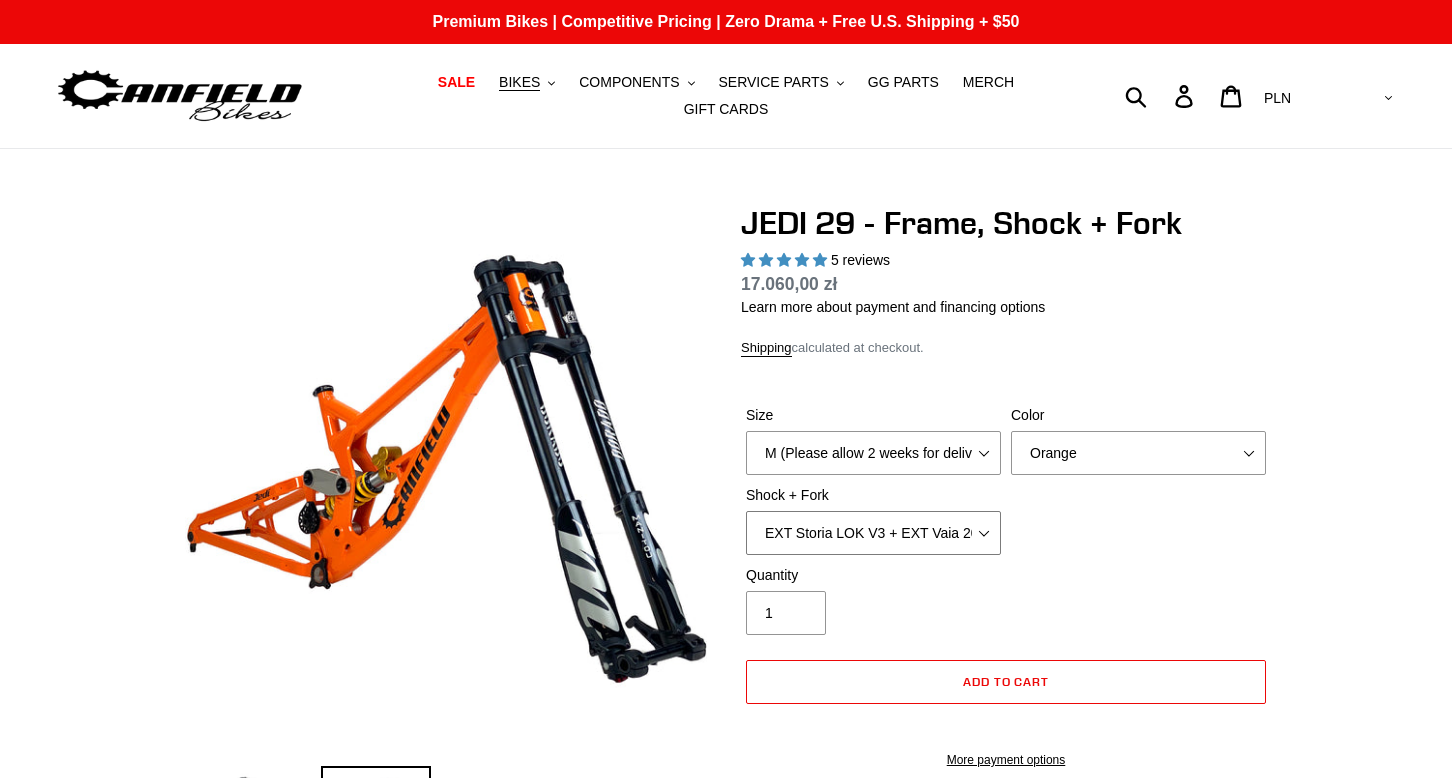 click on "RockShox Vivid Coil Ult + Boxxer RC2 C3 Ult
Fox DHX2 250x75 + Fox 40 Float Grip2
EXT Storia LOK V3 + EXT Vaia 200" at bounding box center (873, 533) 